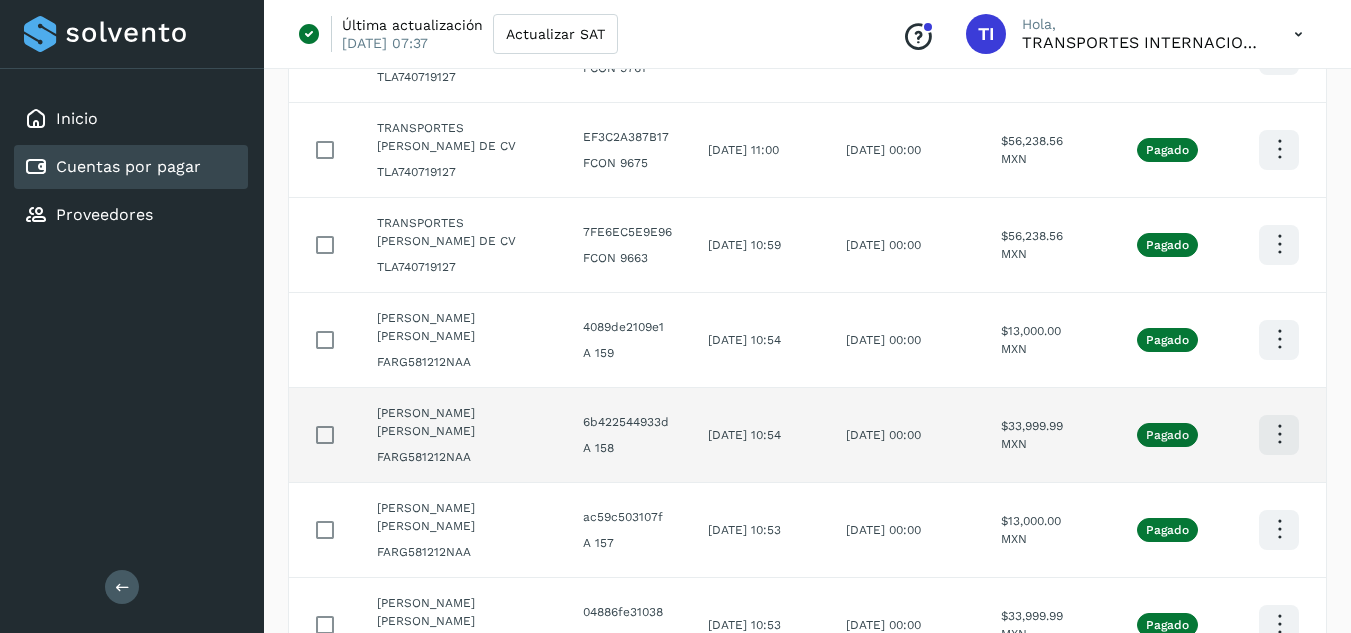 scroll, scrollTop: 400, scrollLeft: 0, axis: vertical 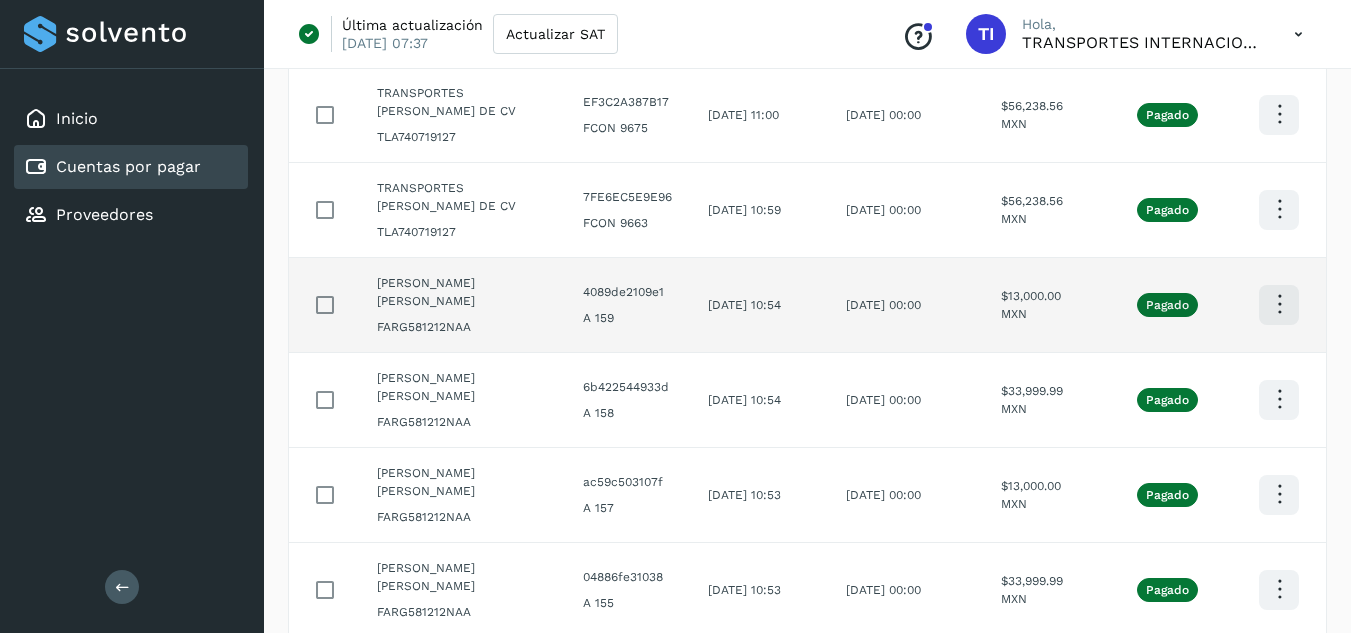click at bounding box center (1279, -76) 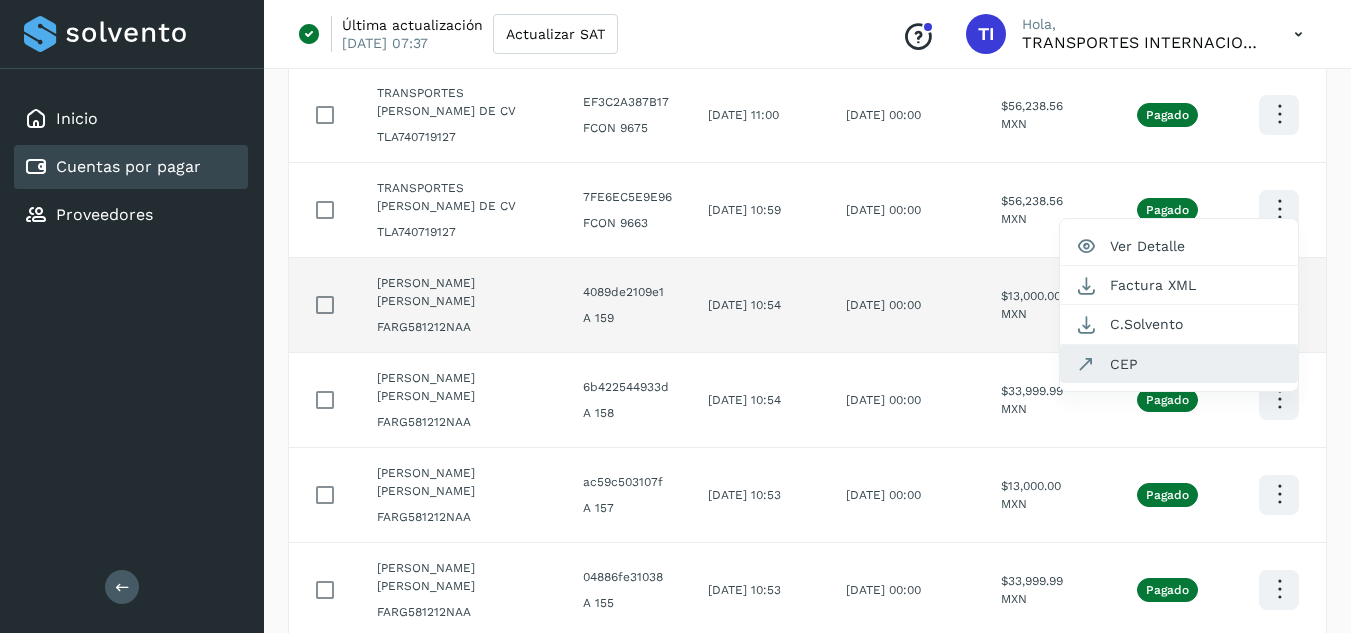 click on "CEP" 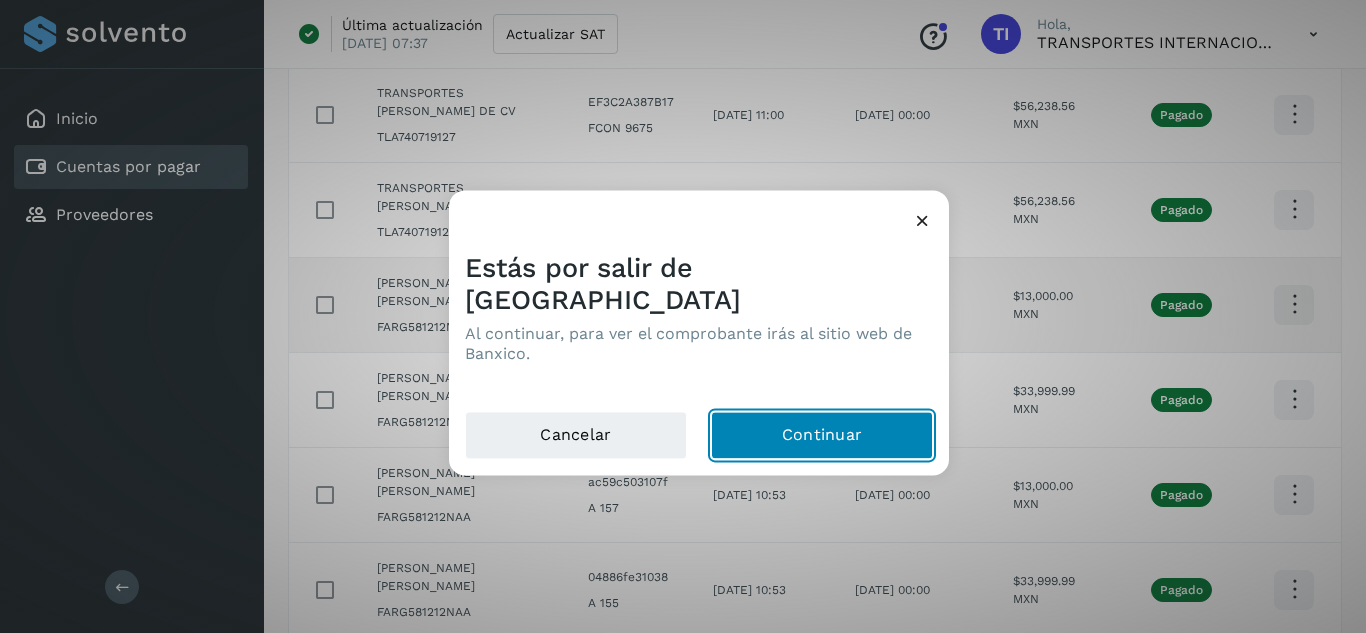 click on "Continuar" 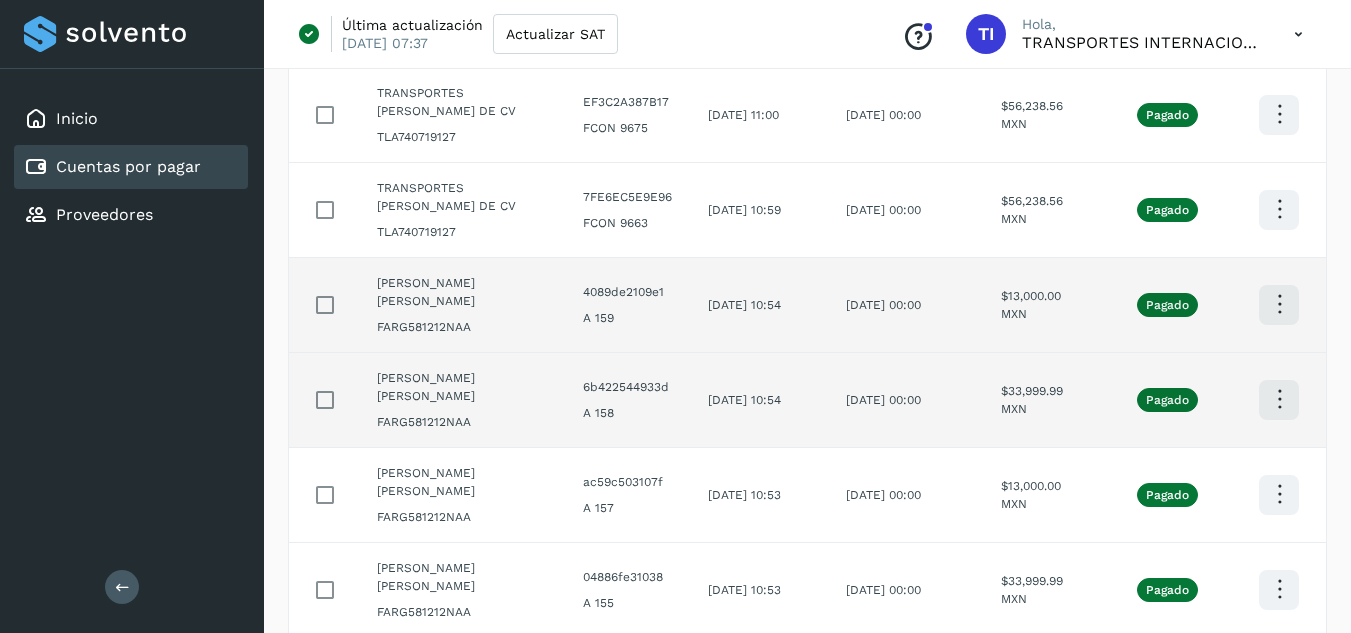 click at bounding box center (1279, -76) 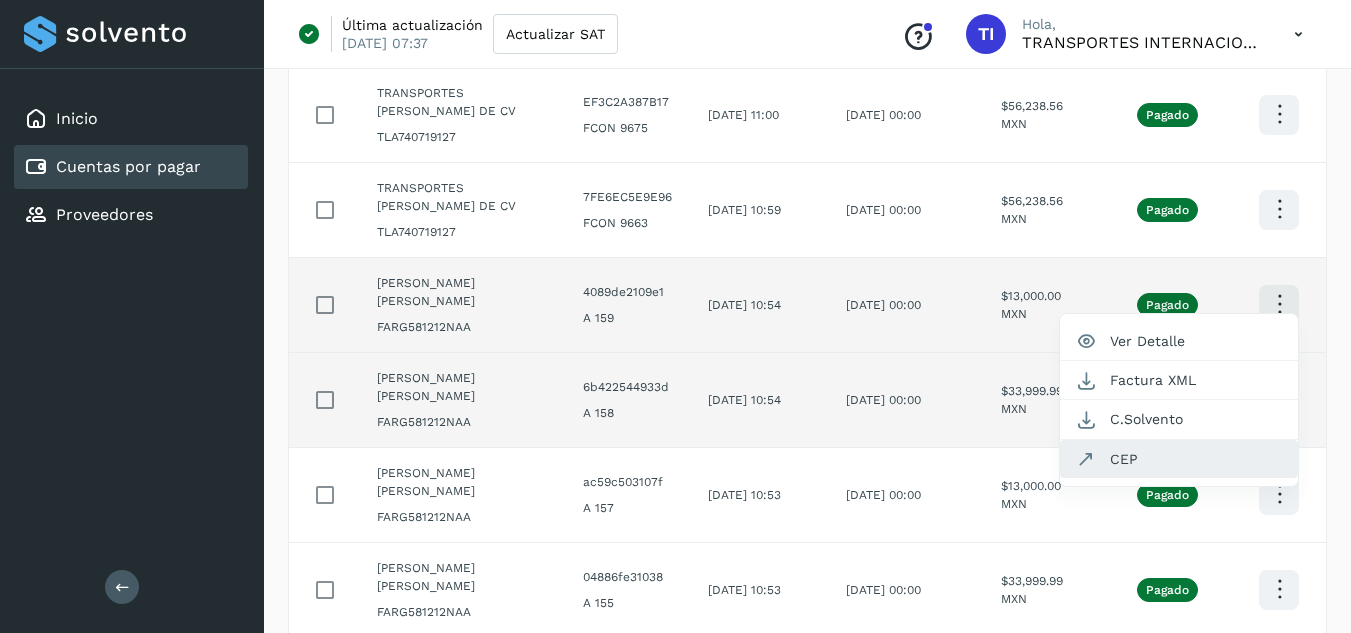 click on "CEP" 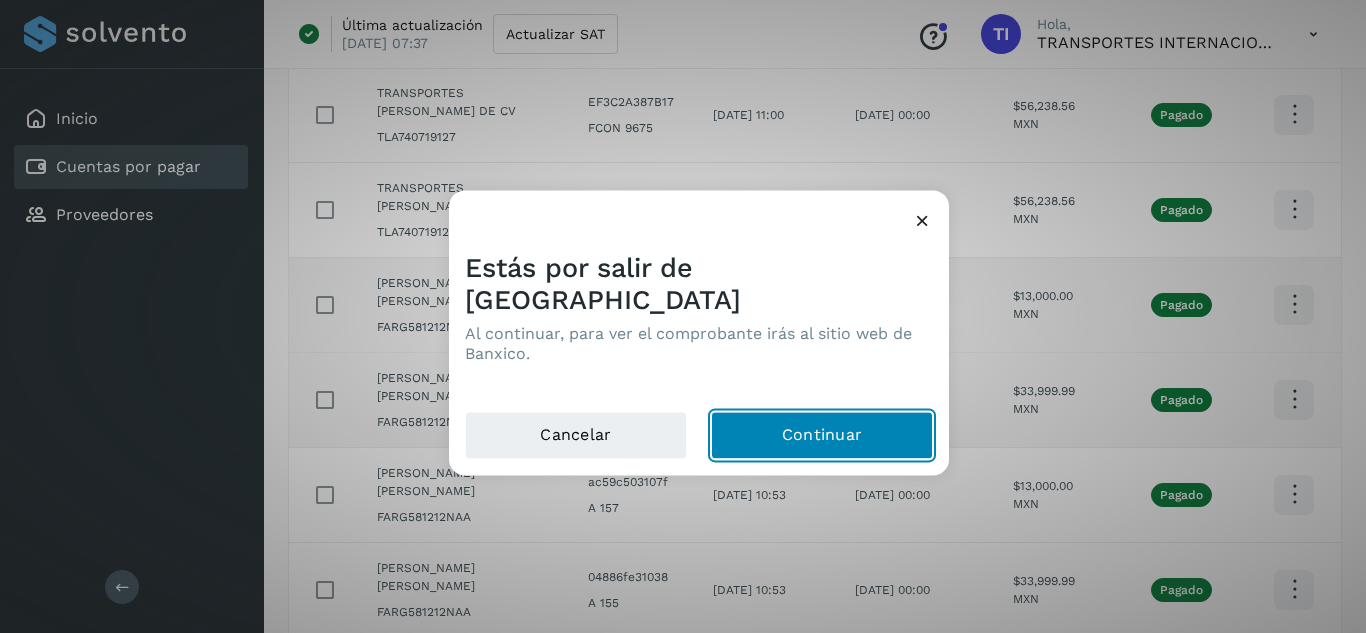 click on "Continuar" 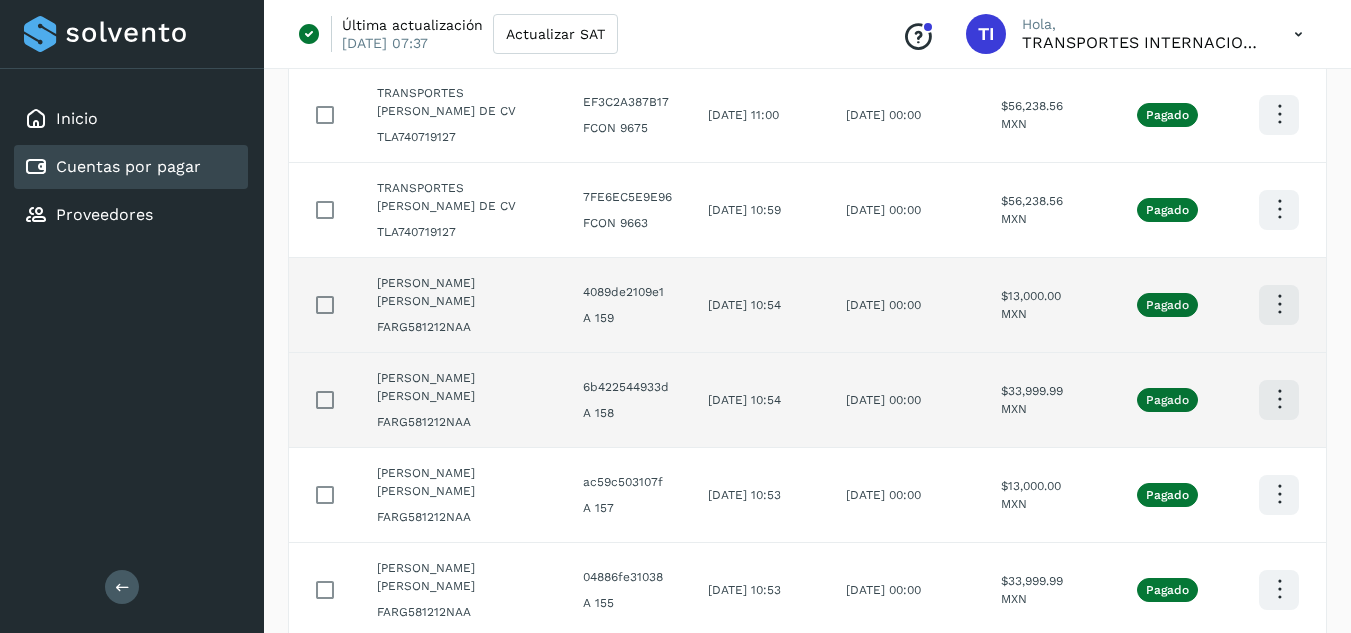 scroll, scrollTop: 500, scrollLeft: 0, axis: vertical 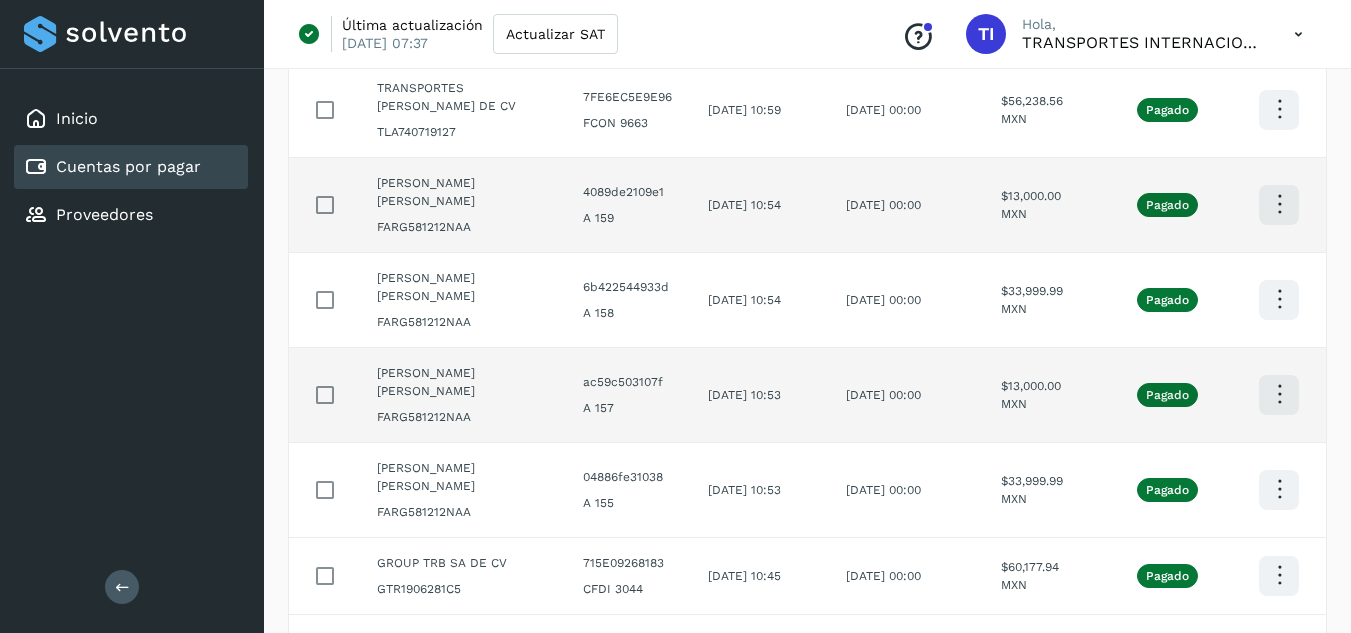 click at bounding box center [1279, -176] 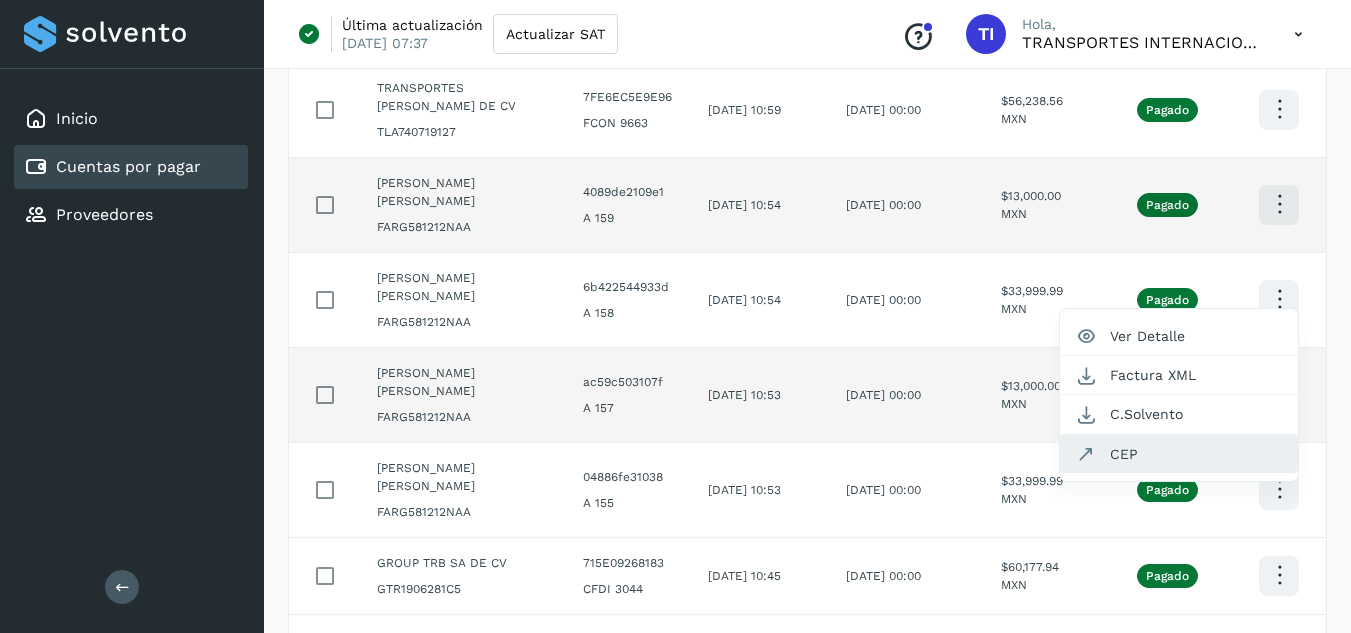 click on "CEP" 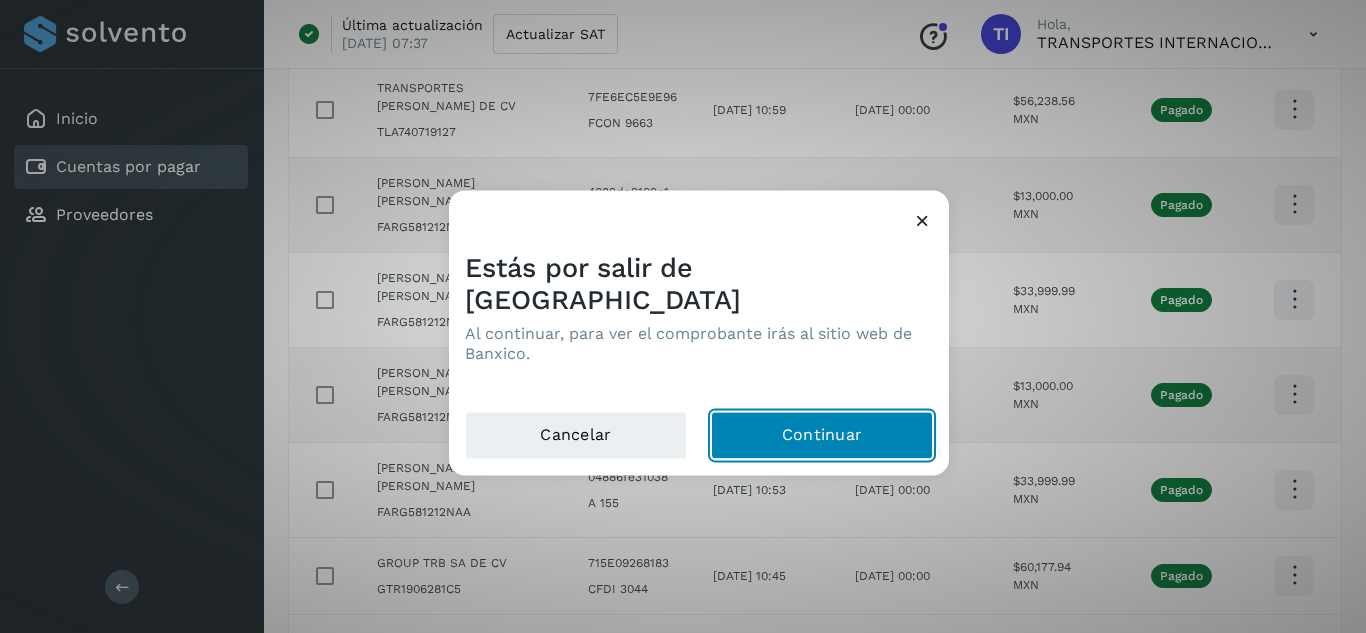 click on "Continuar" 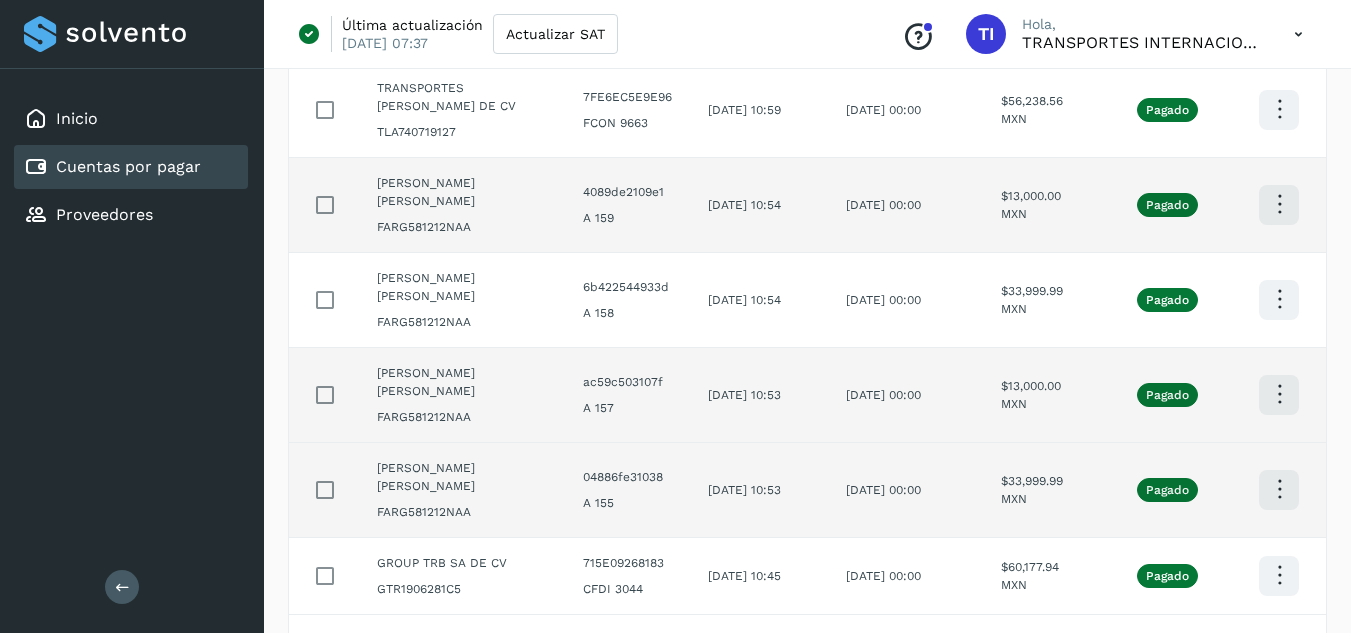 click at bounding box center (1279, -176) 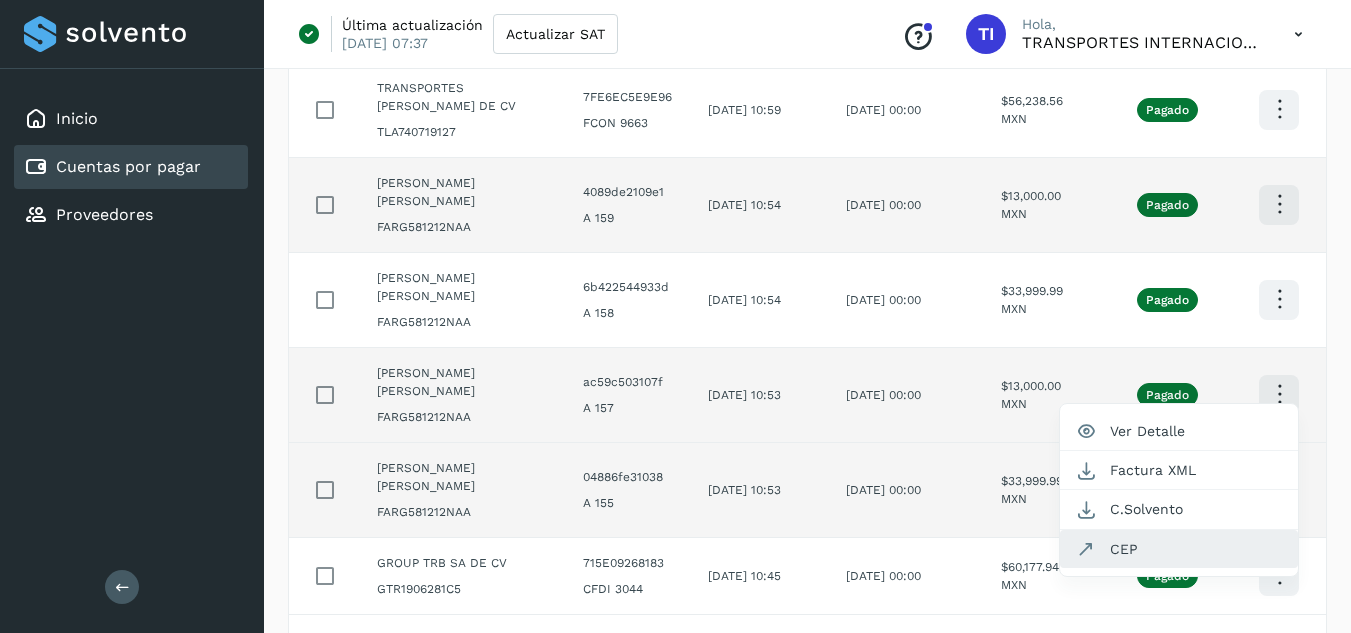 click on "CEP" 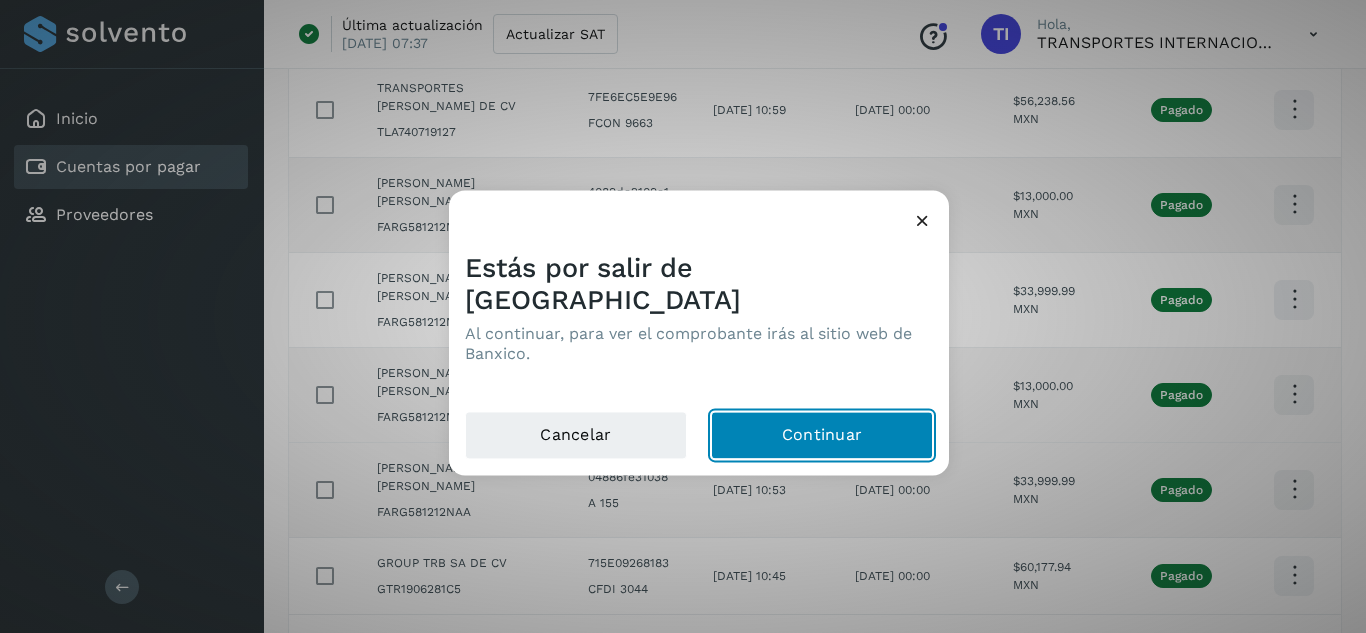 click on "Continuar" 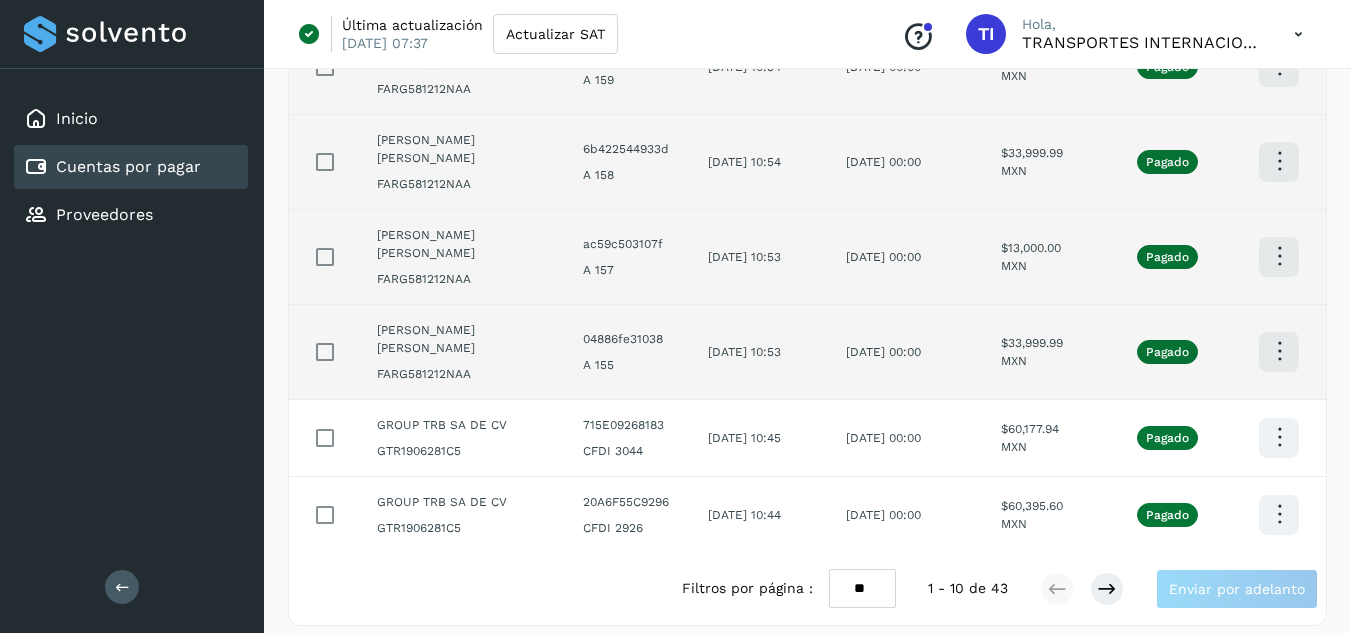 scroll, scrollTop: 655, scrollLeft: 0, axis: vertical 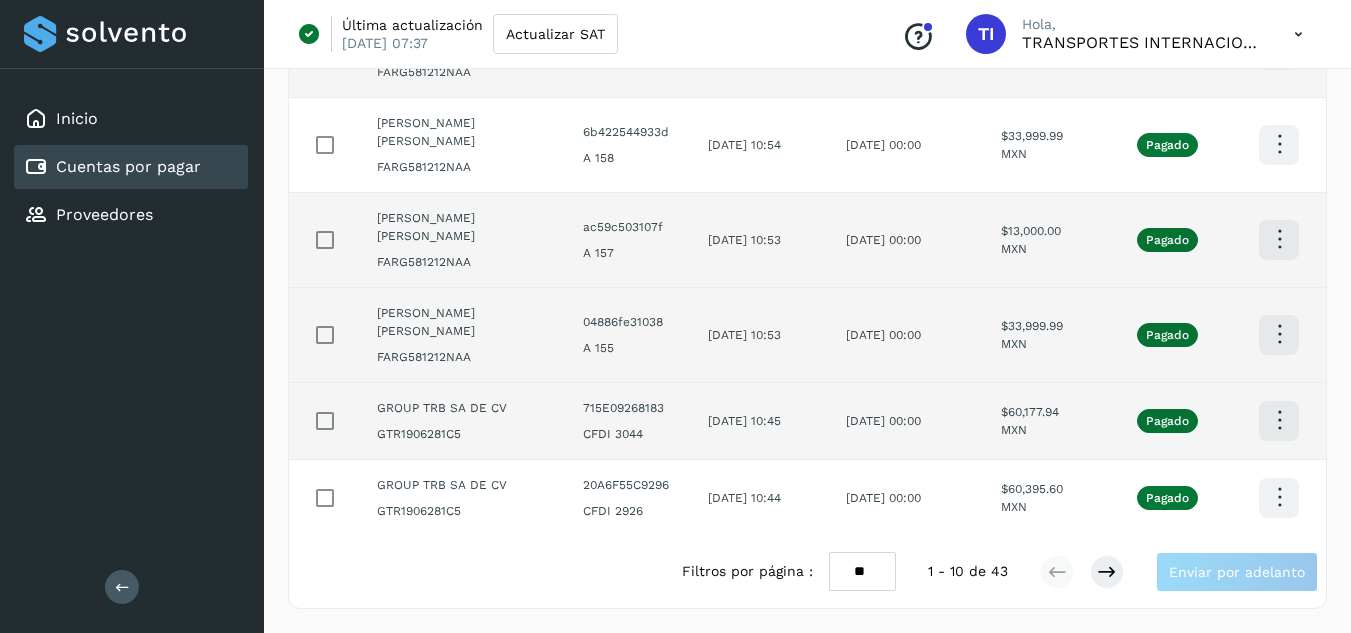 click at bounding box center (1279, -331) 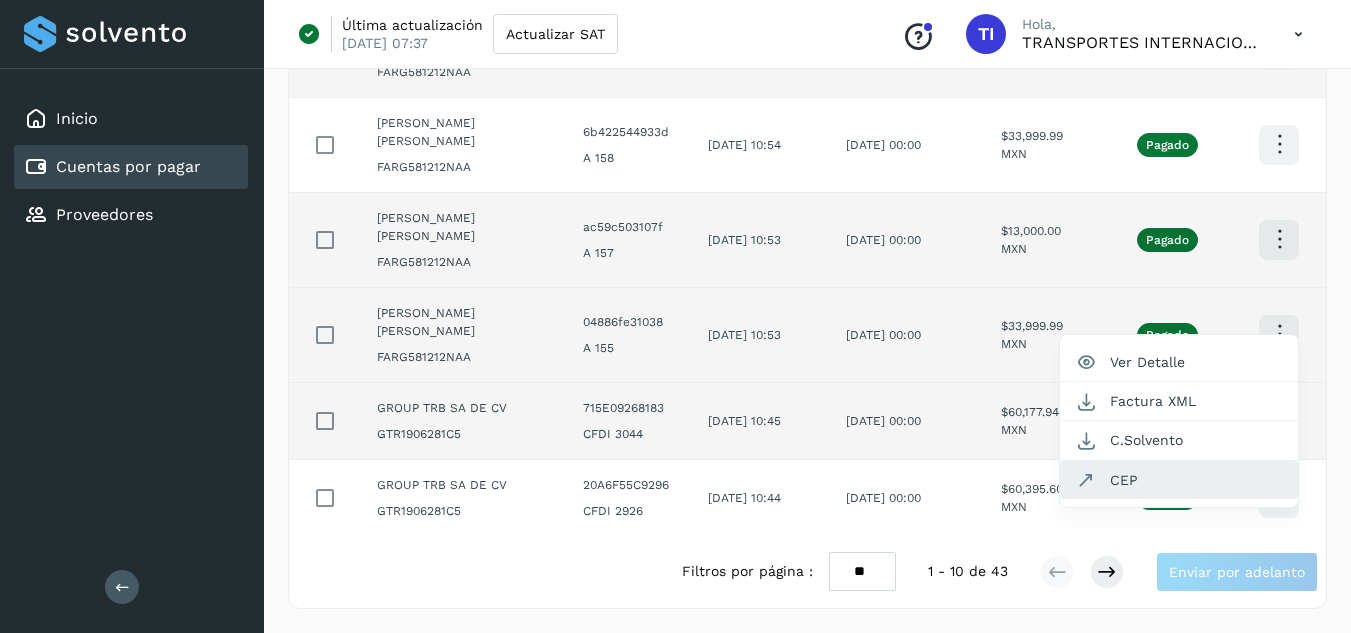 click on "CEP" 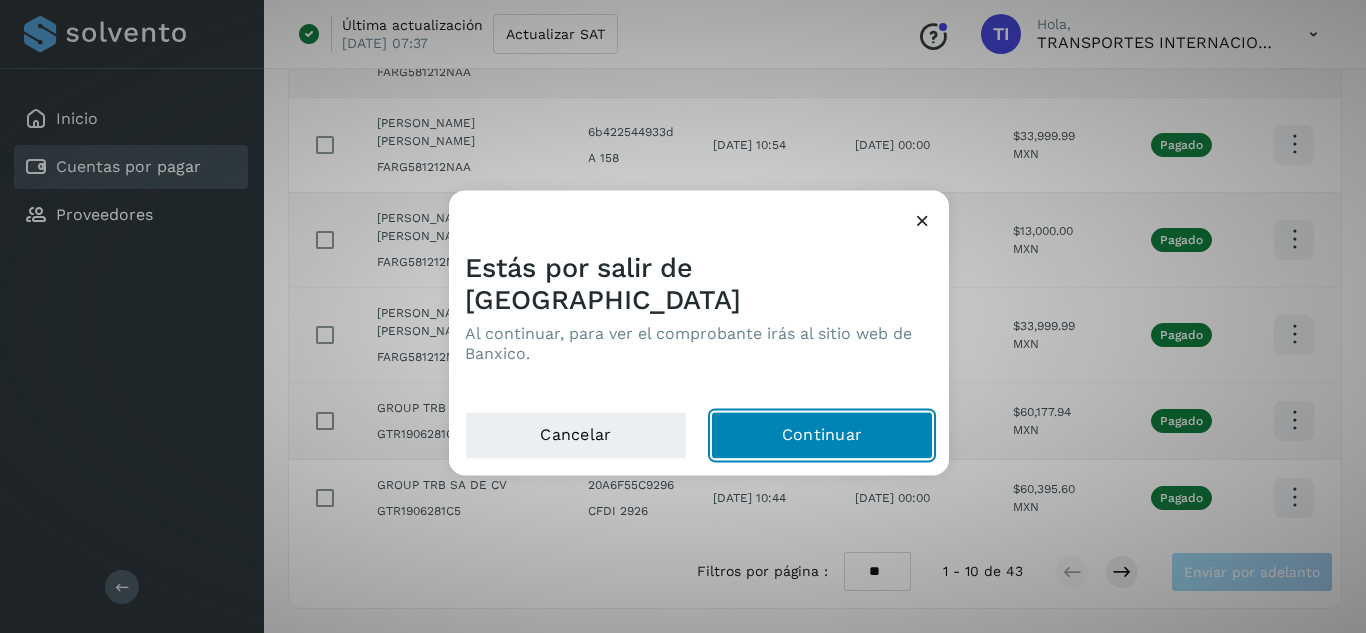 click on "Continuar" 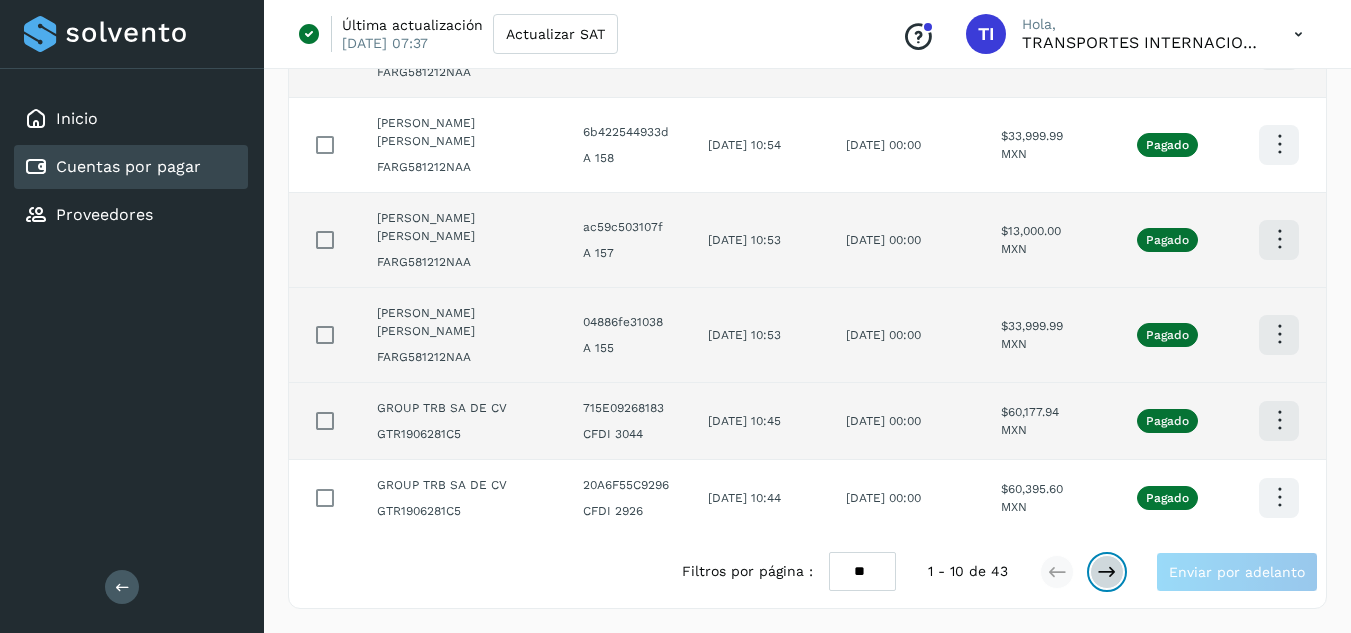 click at bounding box center [1107, 572] 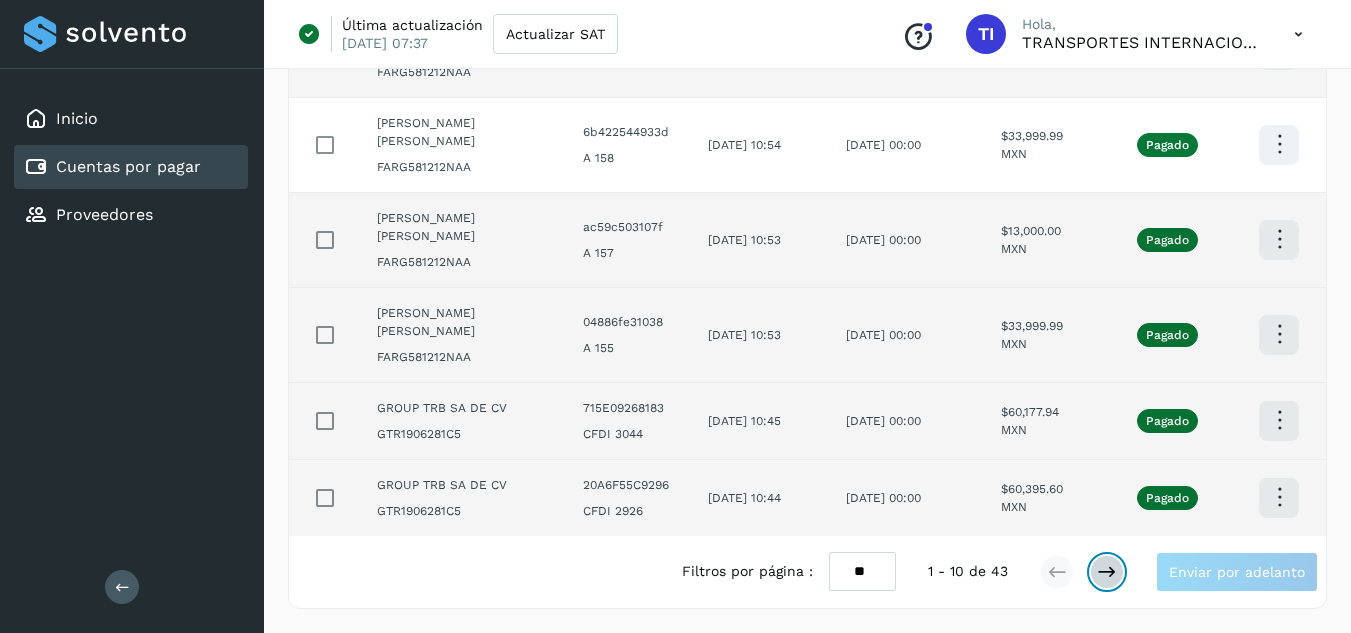 scroll, scrollTop: 656, scrollLeft: 0, axis: vertical 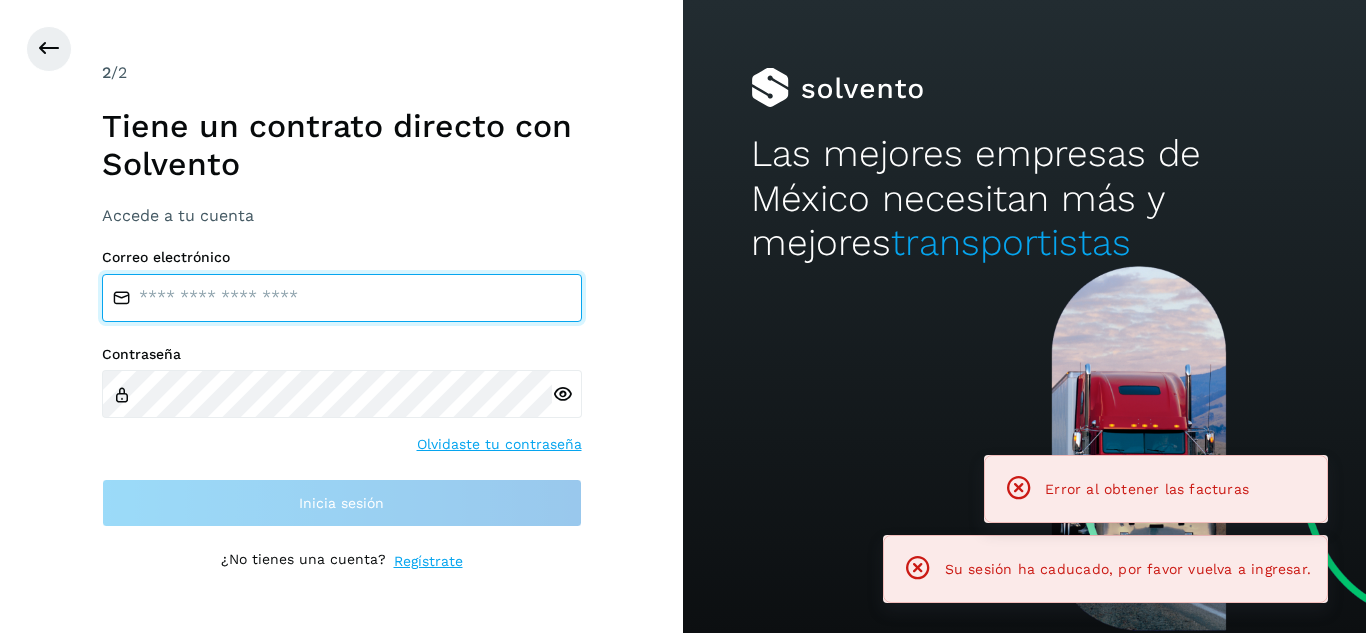 type on "**********" 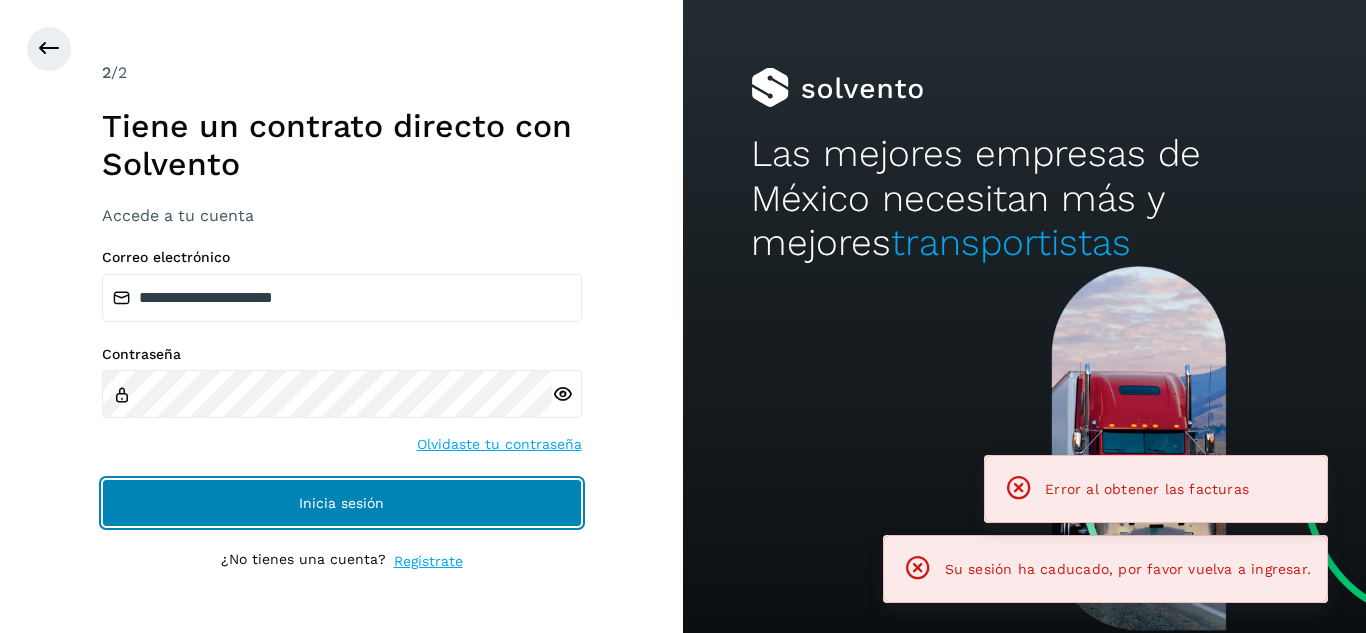 click on "Inicia sesión" 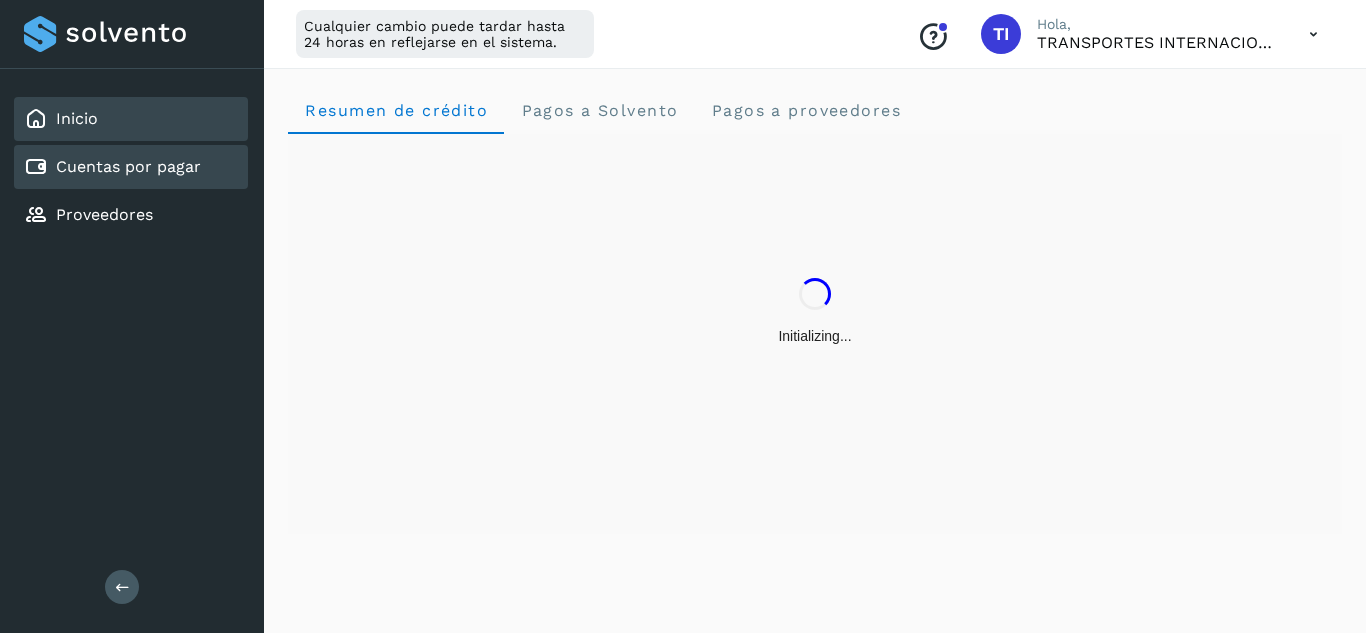 click on "Cuentas por pagar" at bounding box center (128, 166) 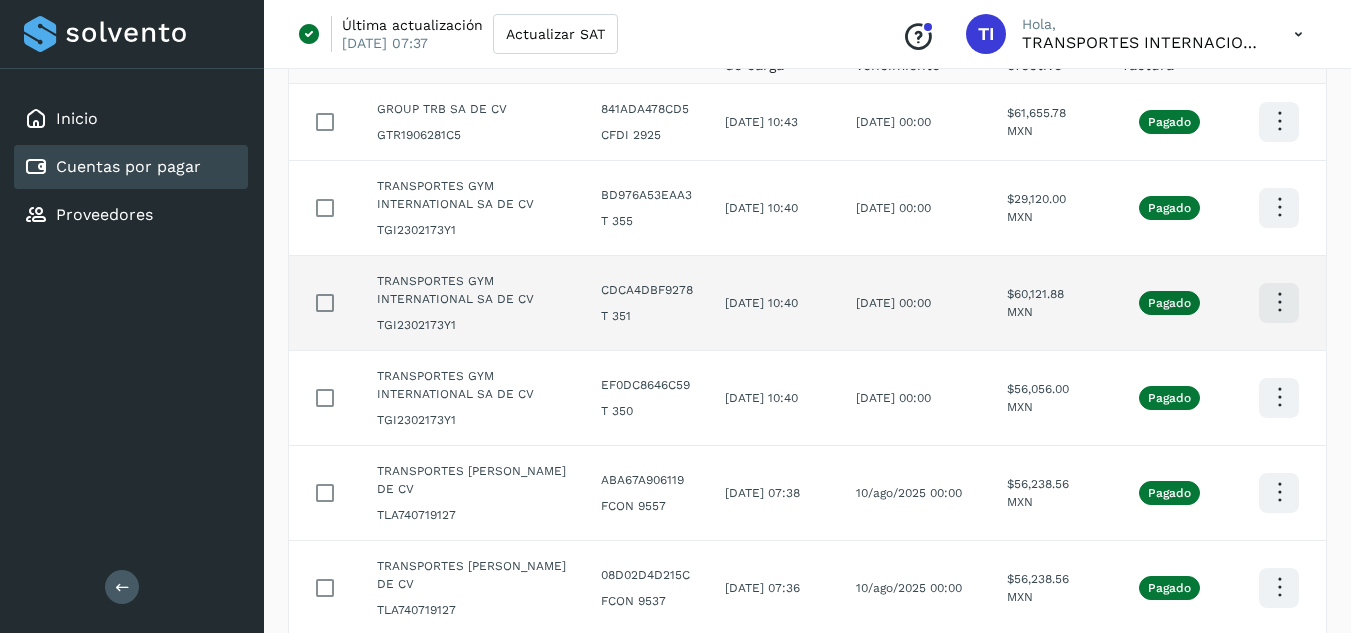 scroll, scrollTop: 100, scrollLeft: 0, axis: vertical 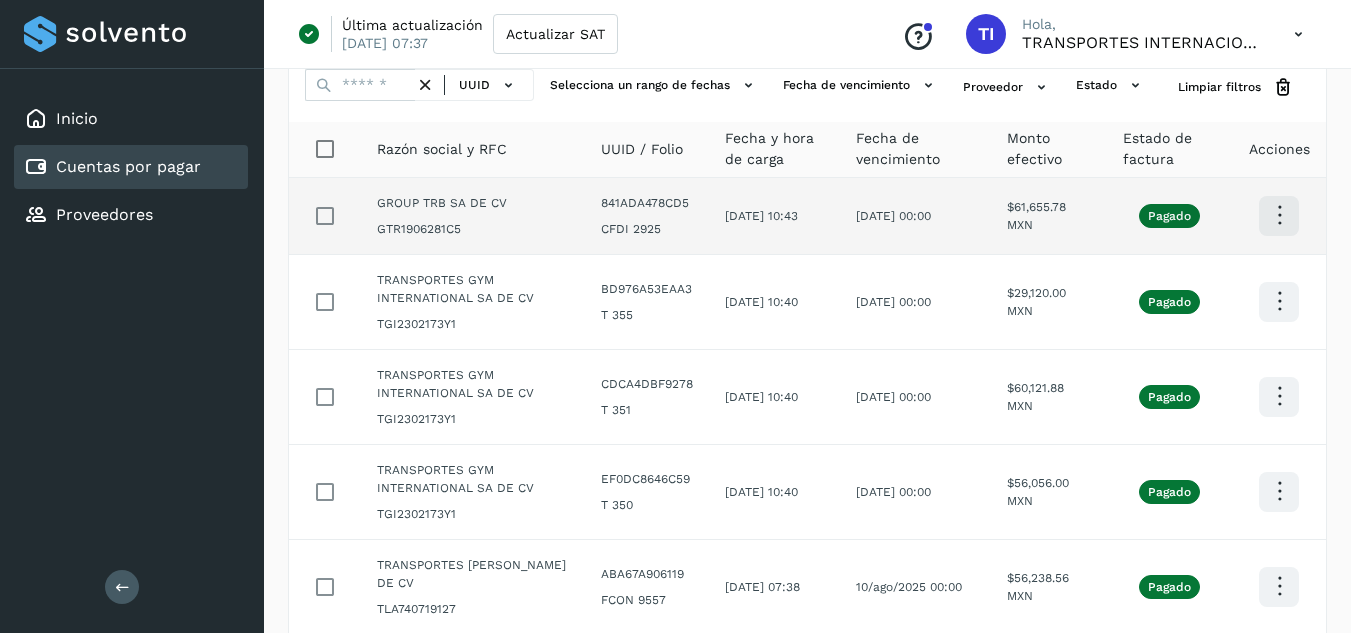 click at bounding box center (1279, 215) 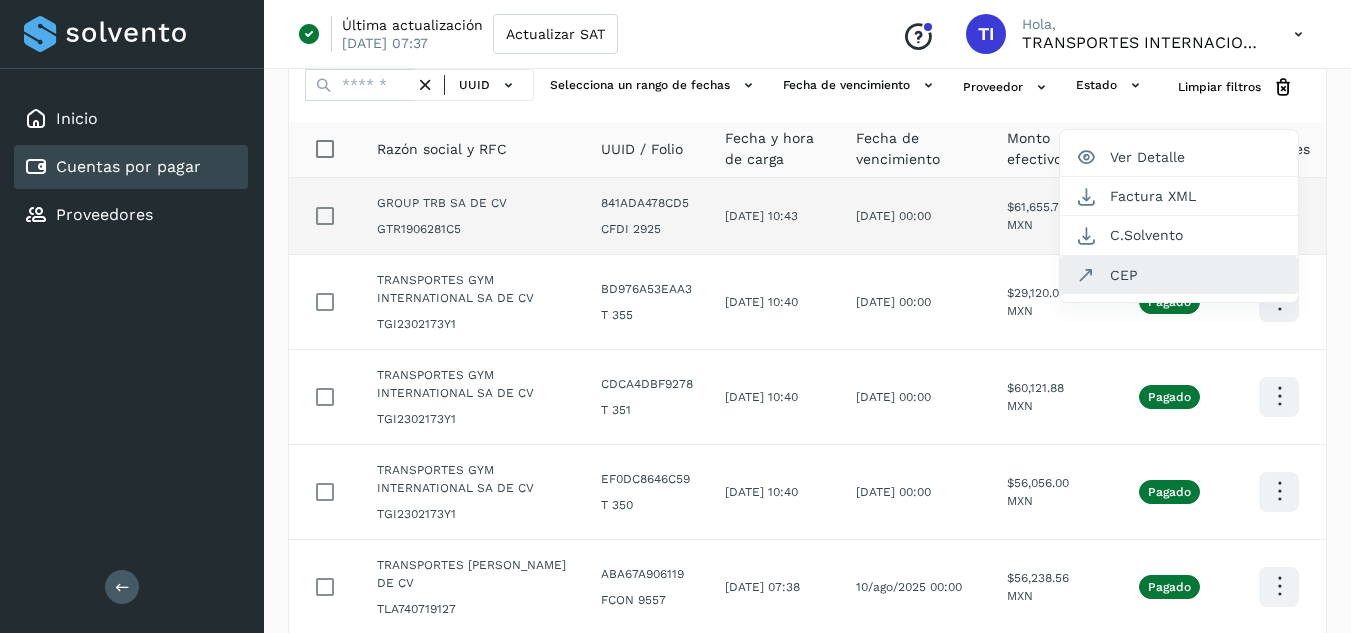 click on "CEP" 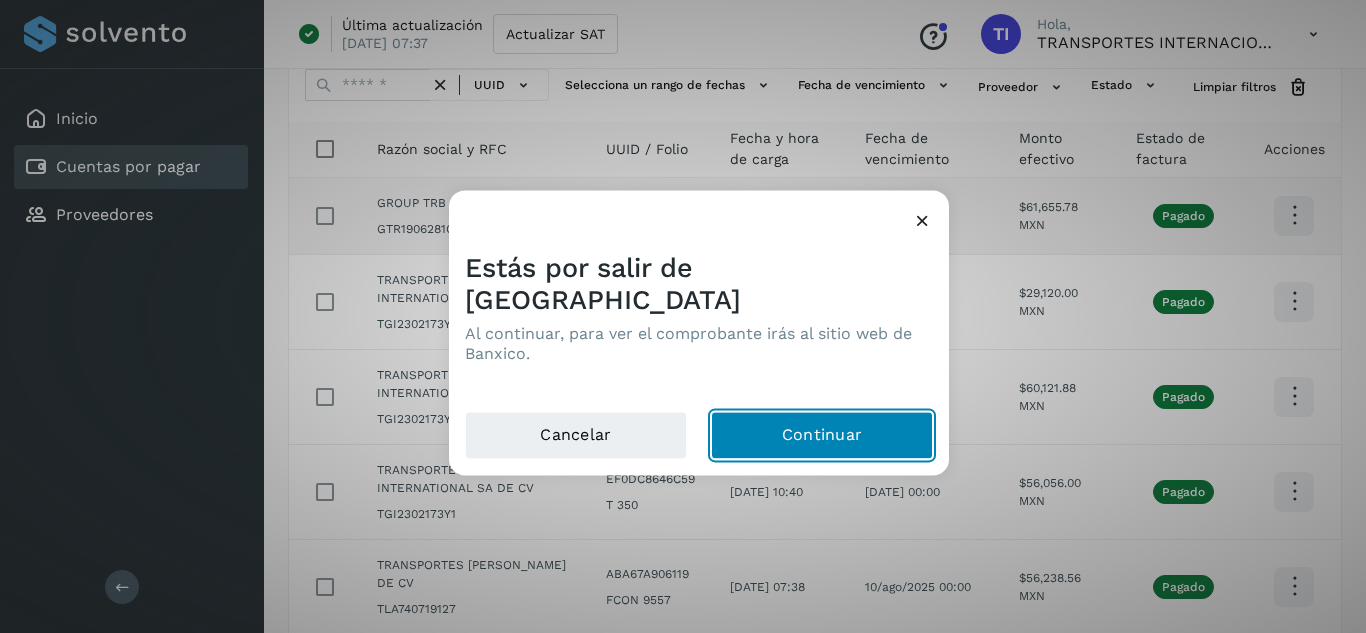 click on "Continuar" 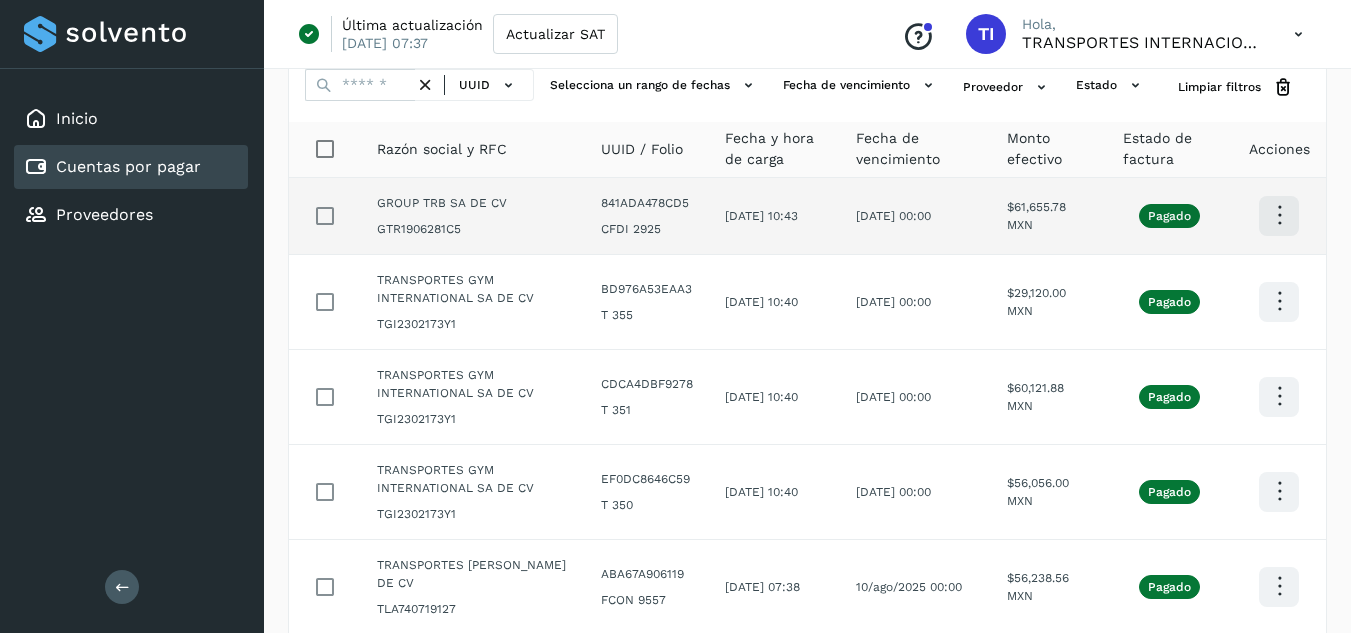 click at bounding box center (1279, 215) 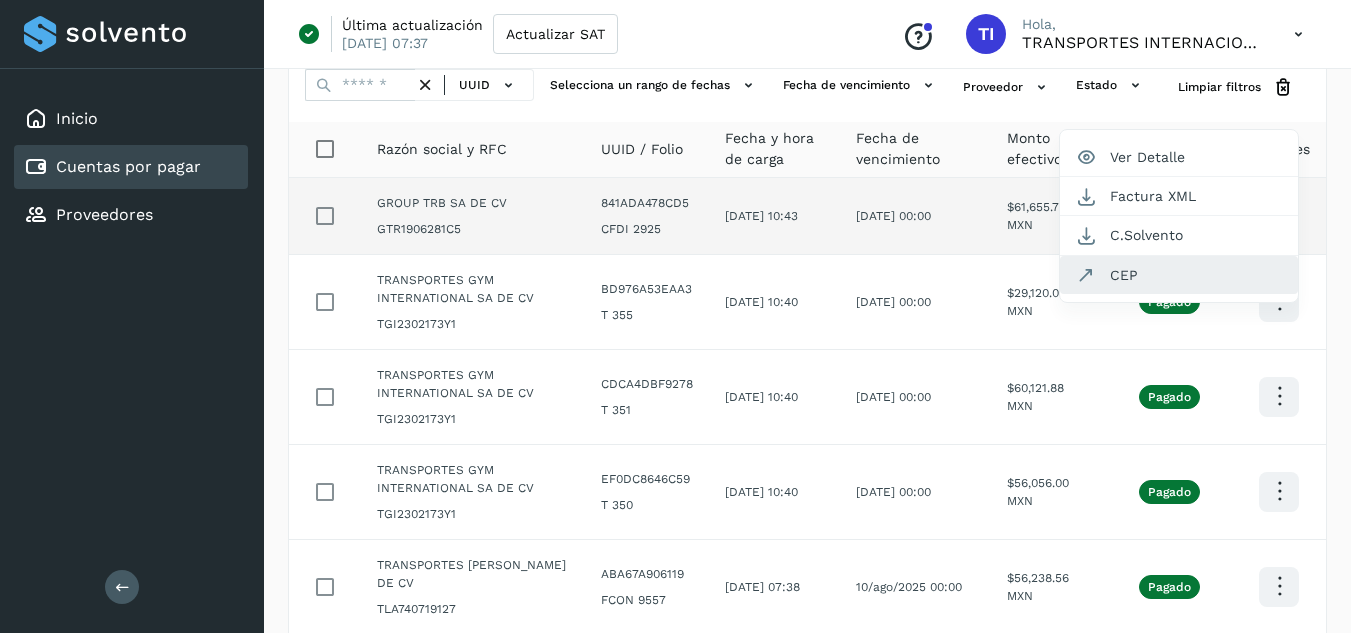 click on "CEP" 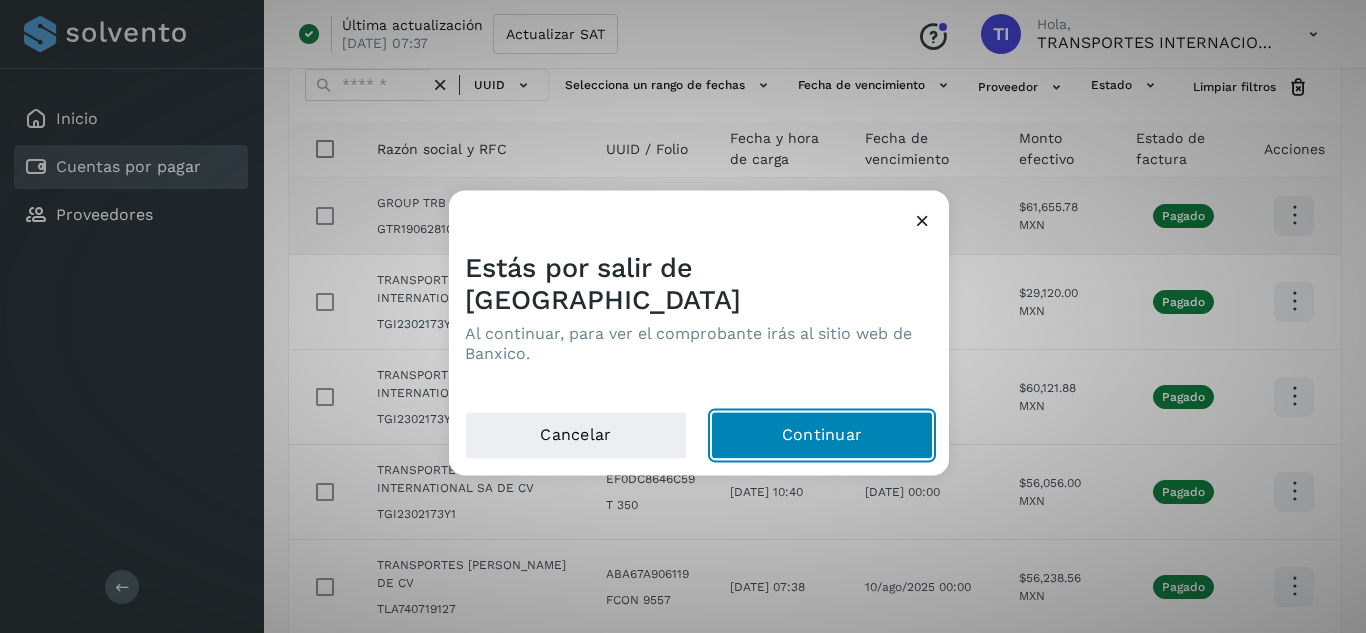 click on "Continuar" 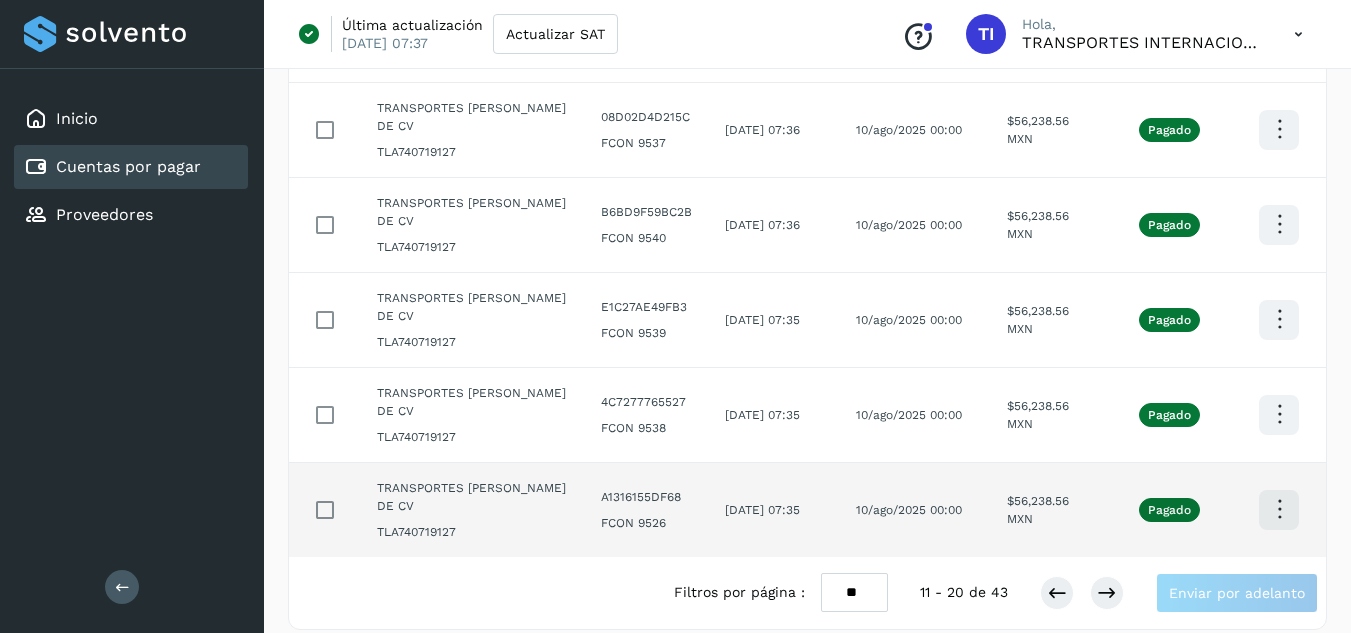 scroll, scrollTop: 673, scrollLeft: 0, axis: vertical 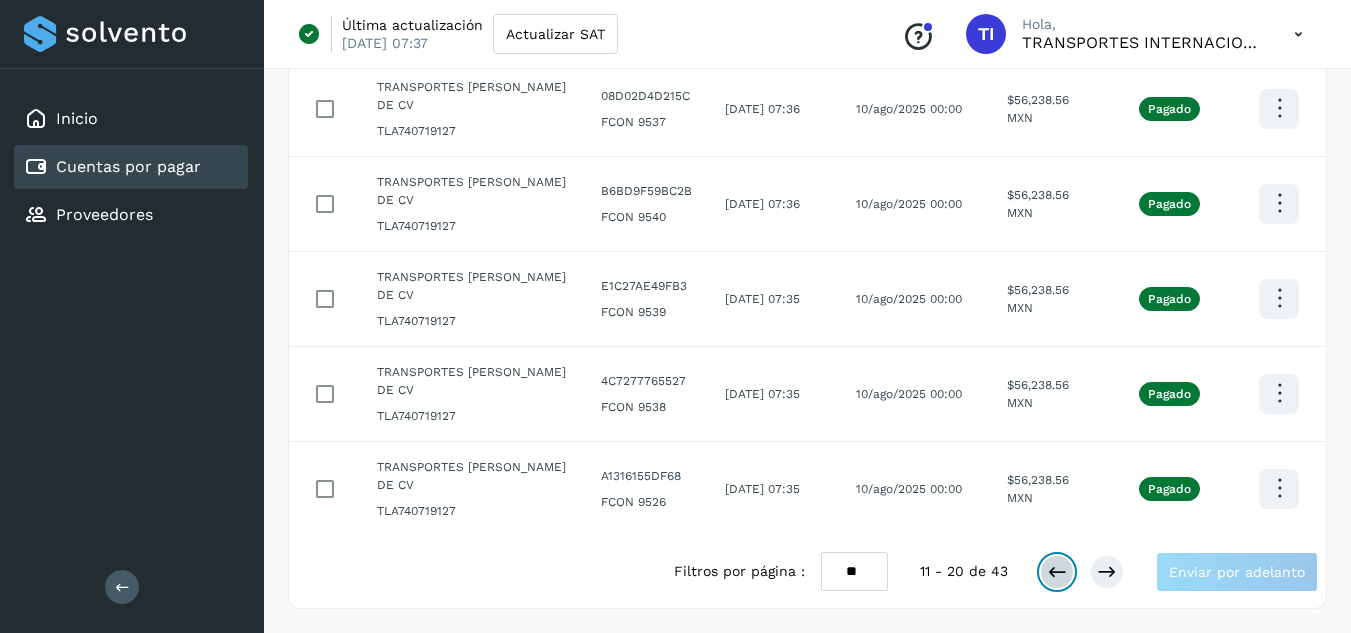 click at bounding box center (1057, 572) 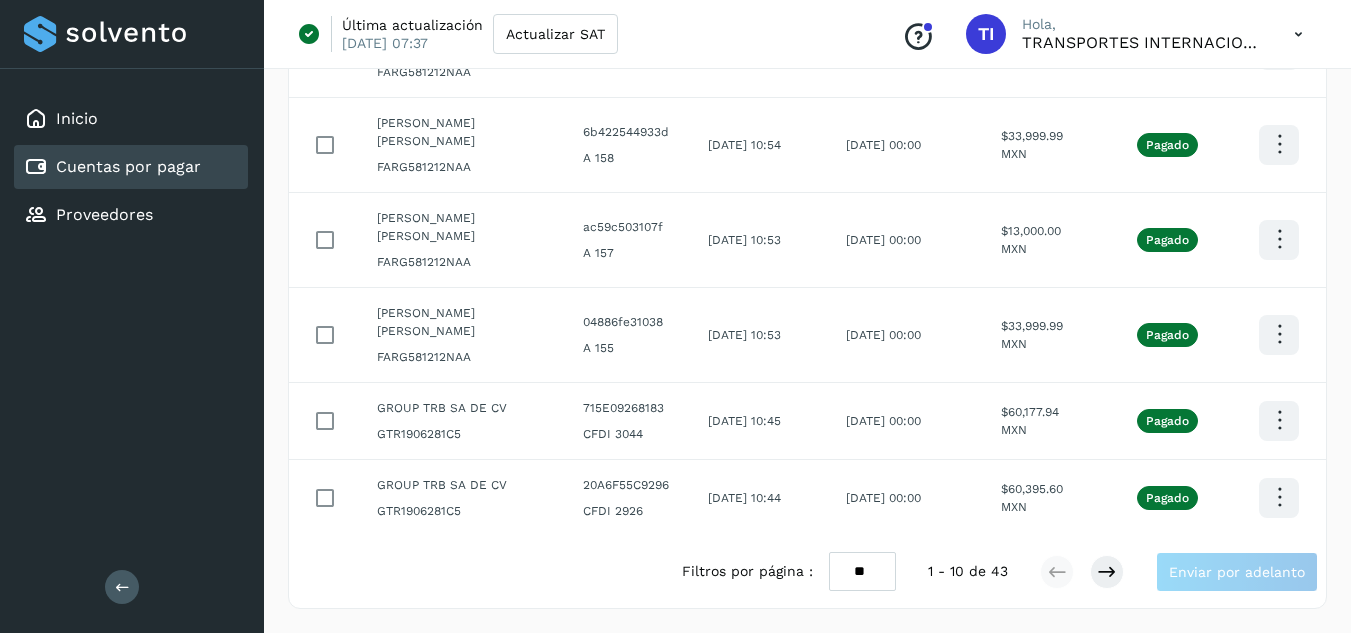 scroll, scrollTop: 655, scrollLeft: 0, axis: vertical 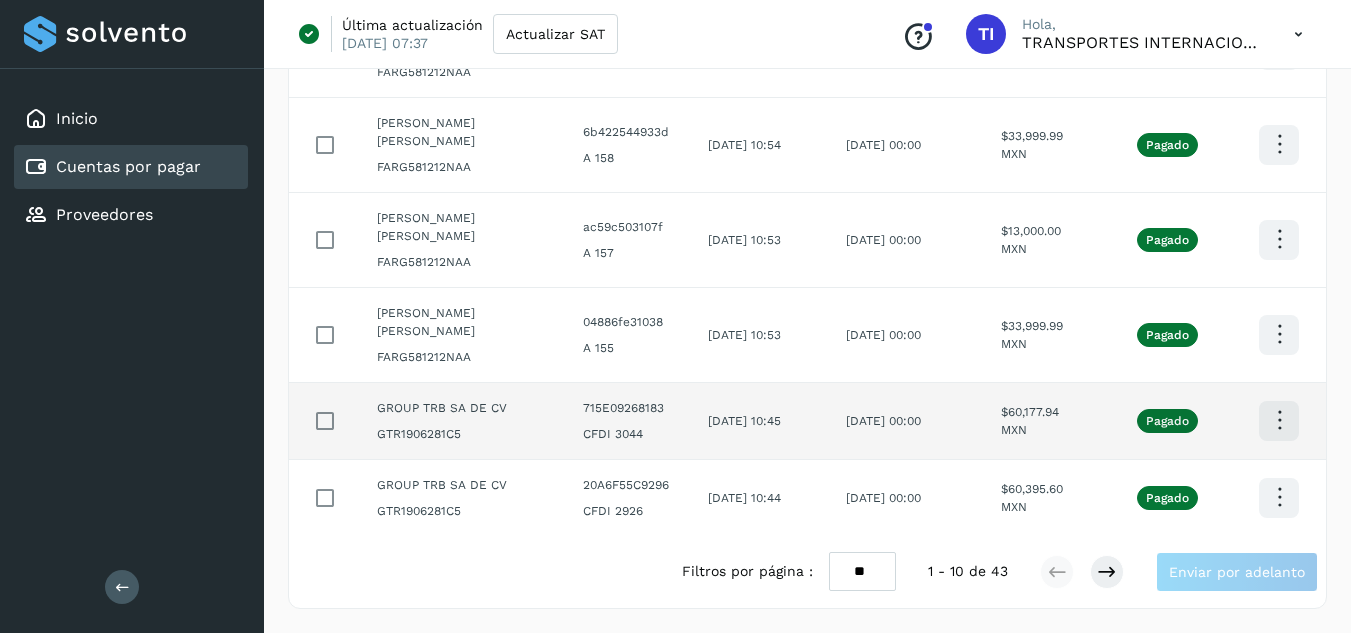 click at bounding box center [1279, -331] 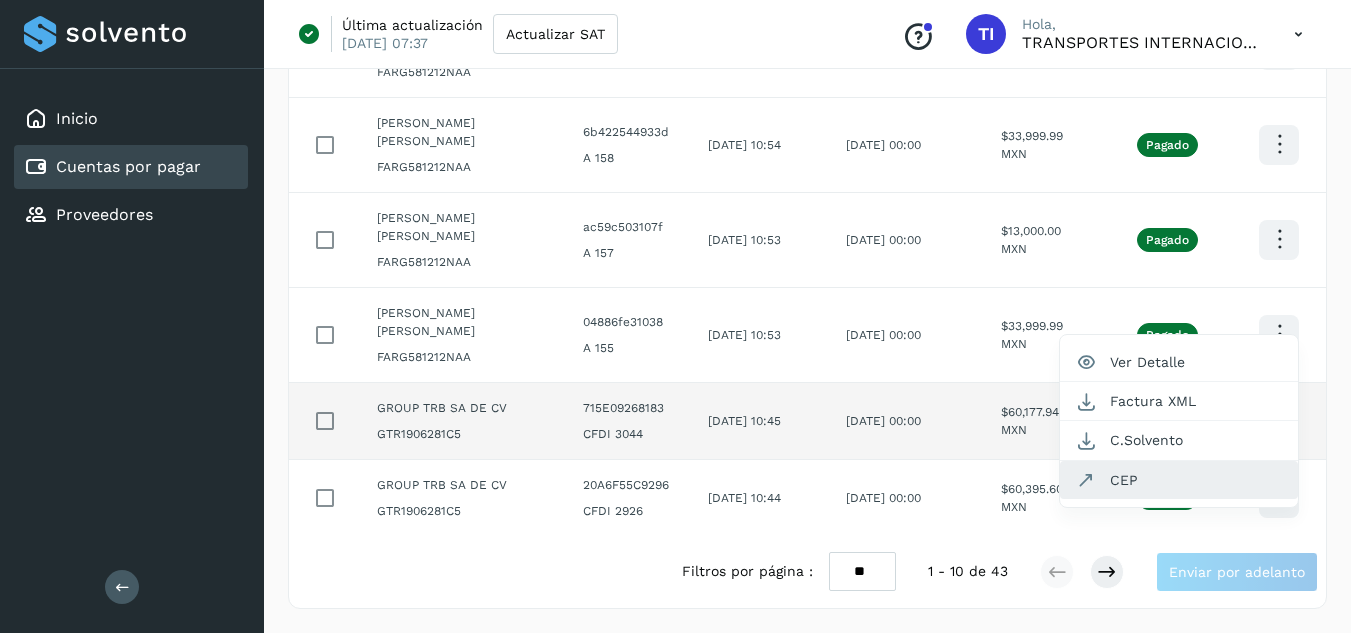 click on "CEP" 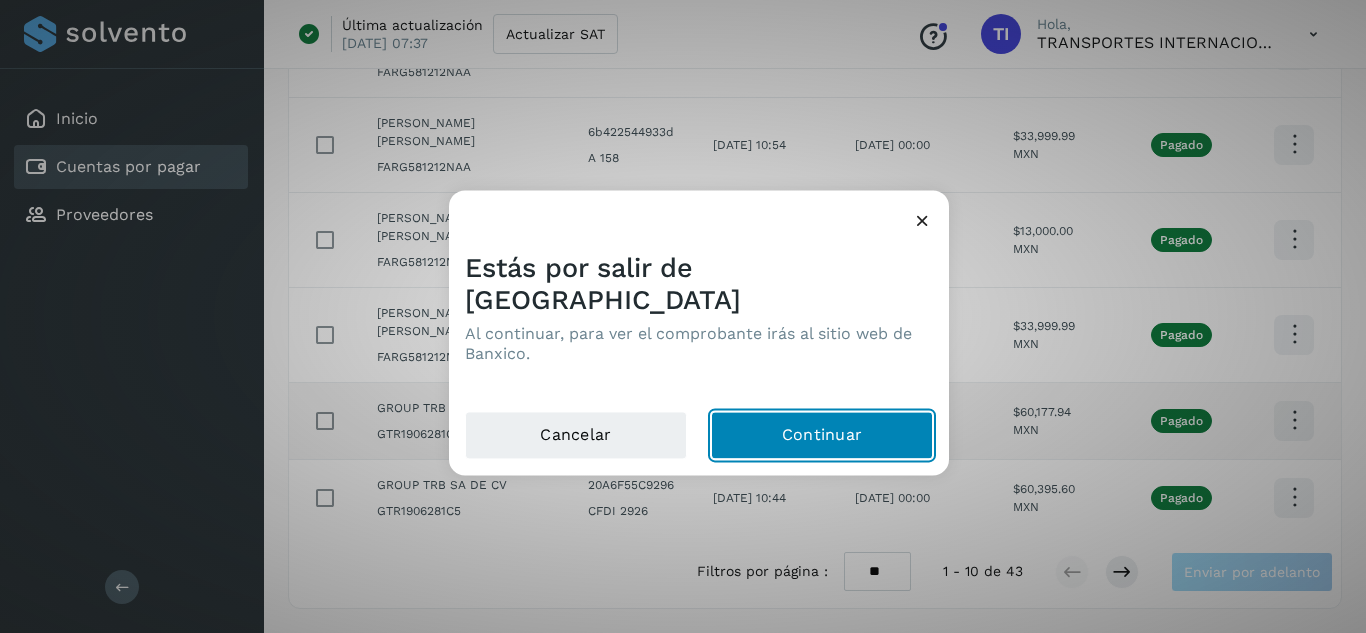 click on "Continuar" 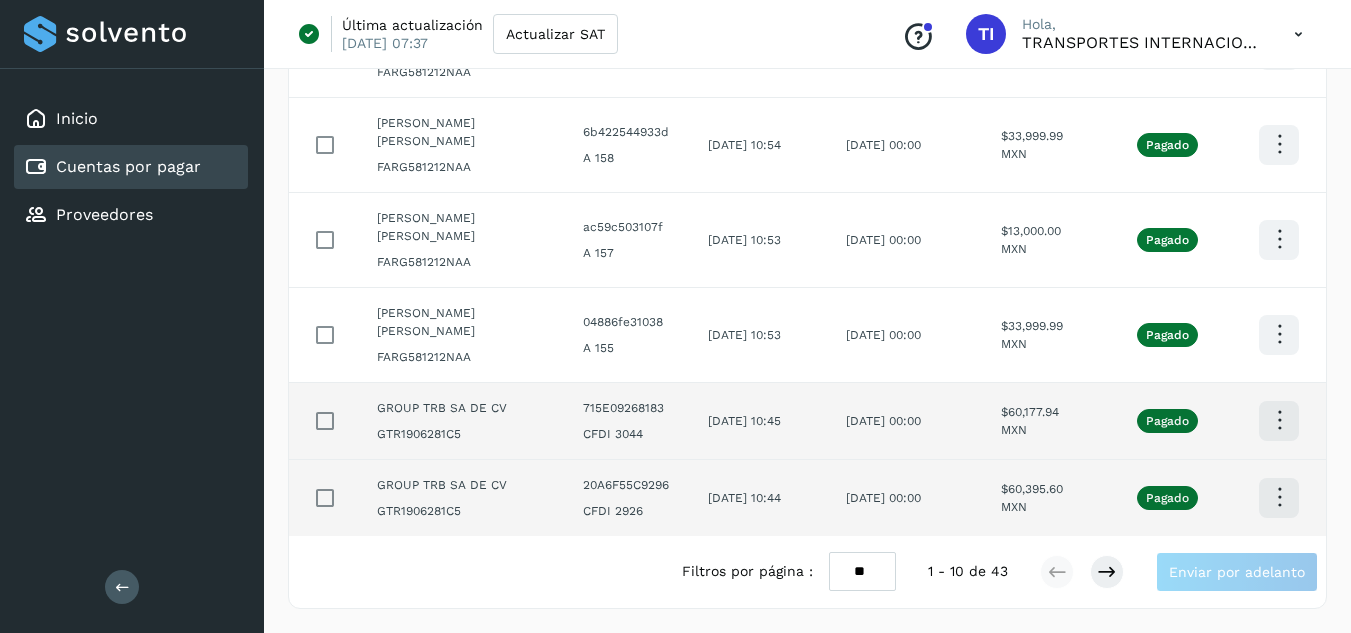 click at bounding box center (1279, -331) 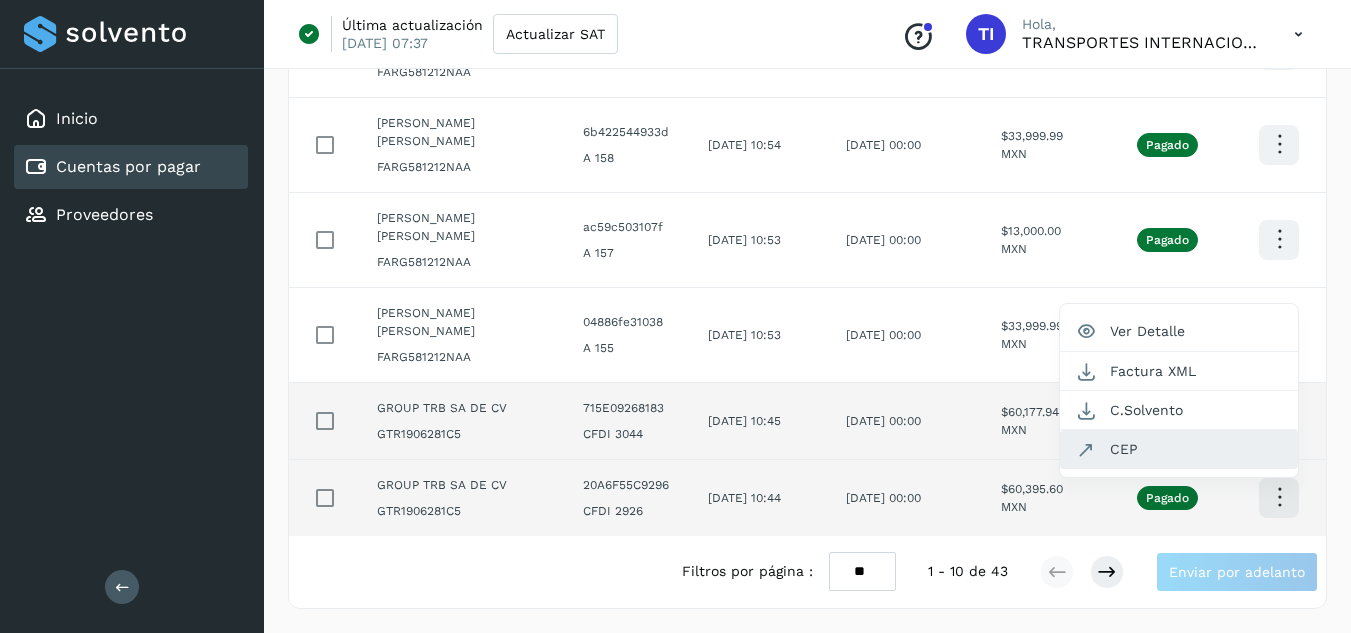 click on "CEP" 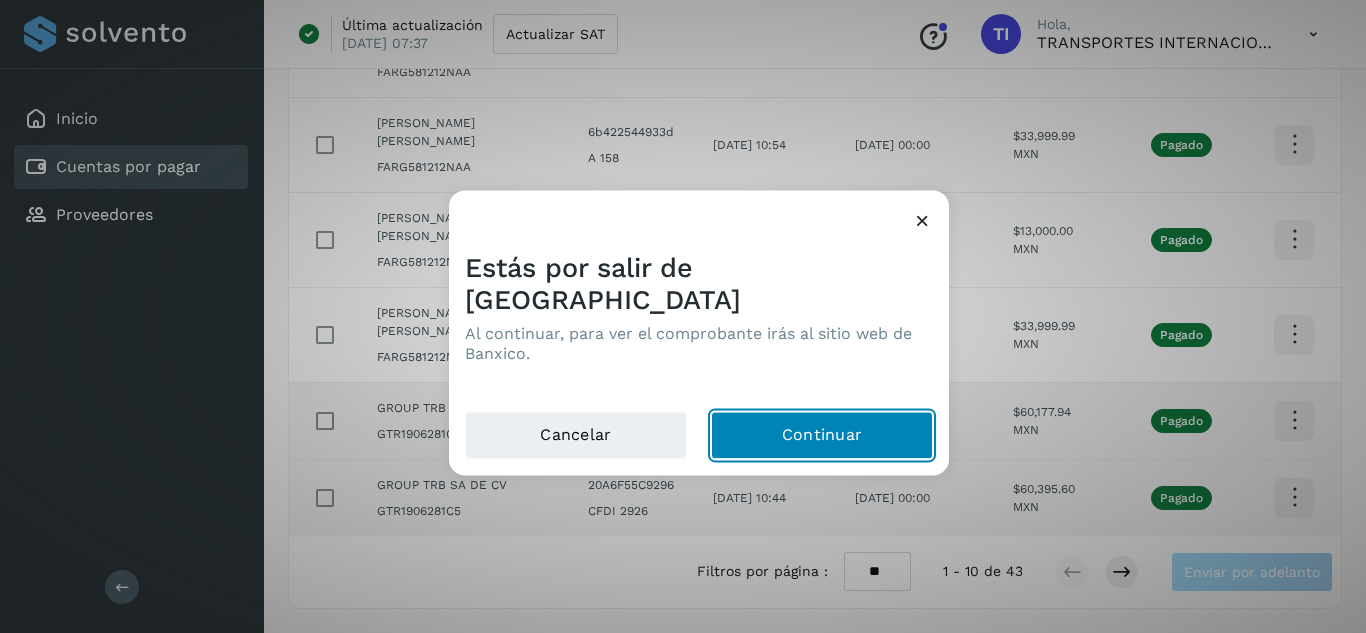 click on "Continuar" 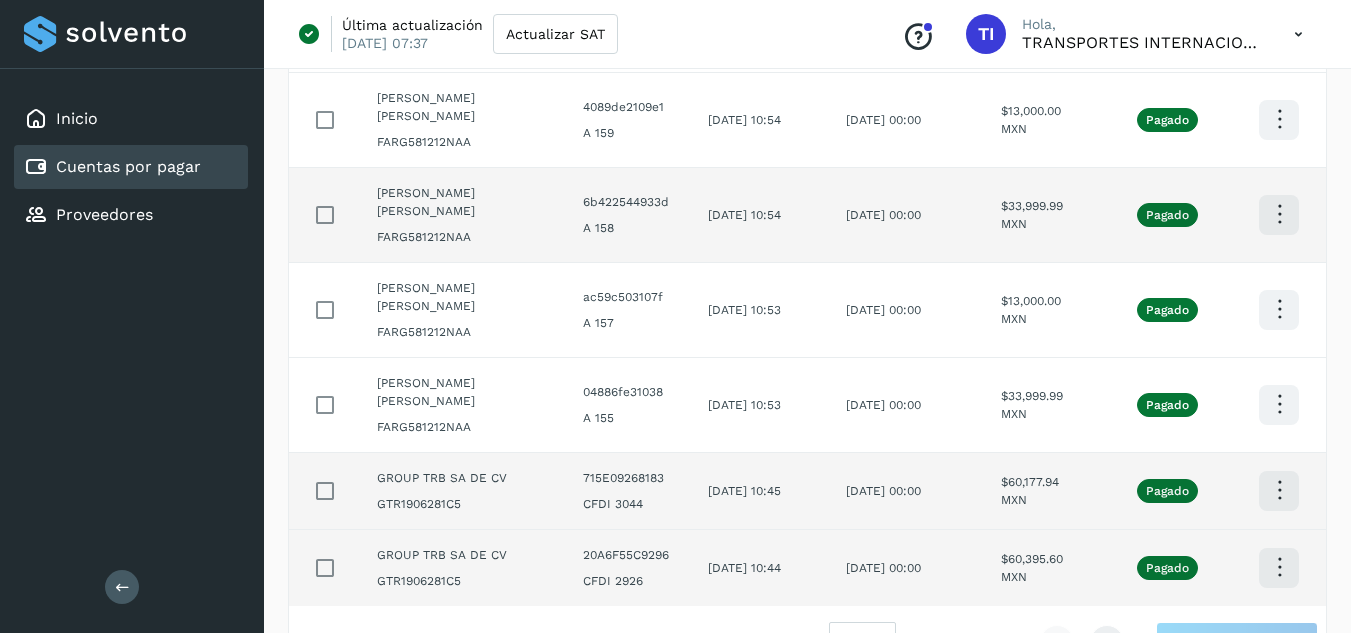 scroll, scrollTop: 655, scrollLeft: 0, axis: vertical 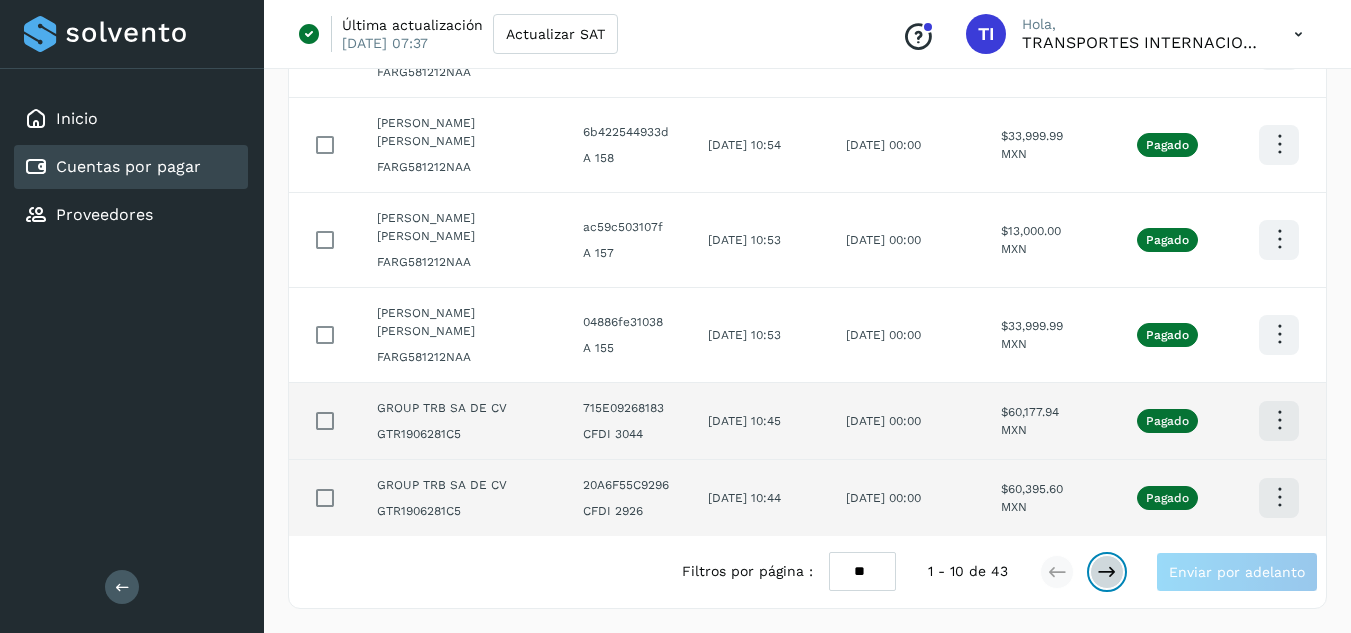 click at bounding box center (1107, 572) 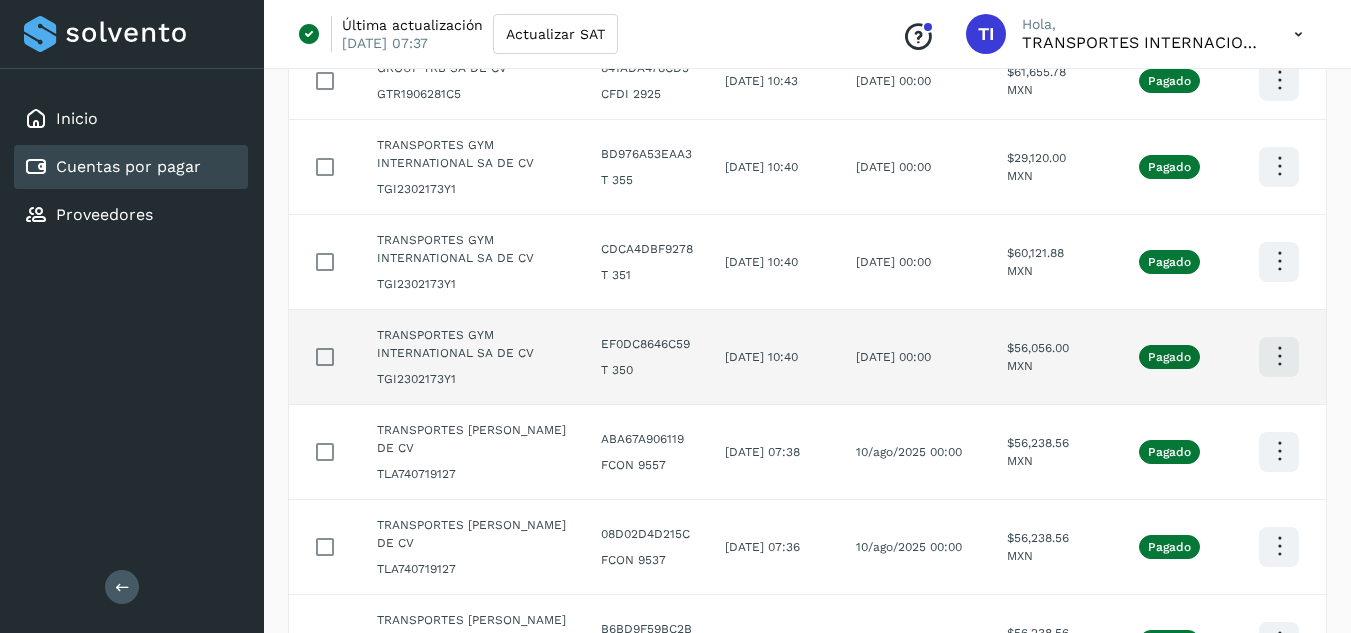 scroll, scrollTop: 200, scrollLeft: 0, axis: vertical 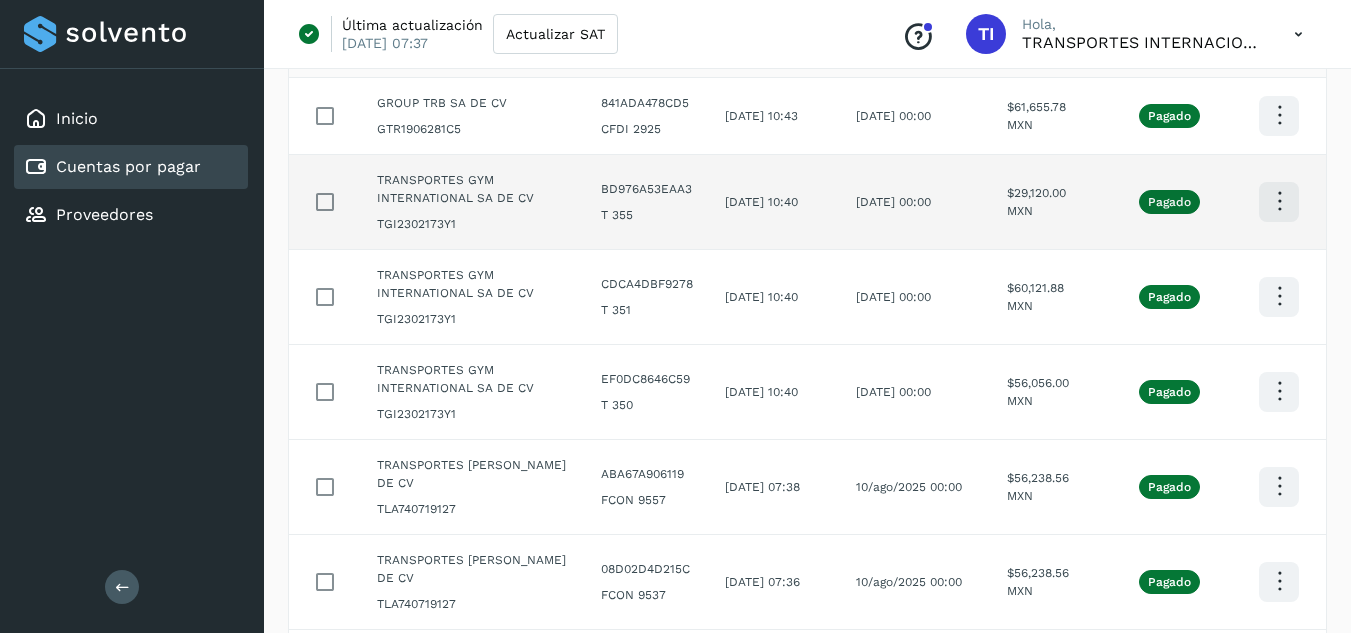 click at bounding box center (1279, 115) 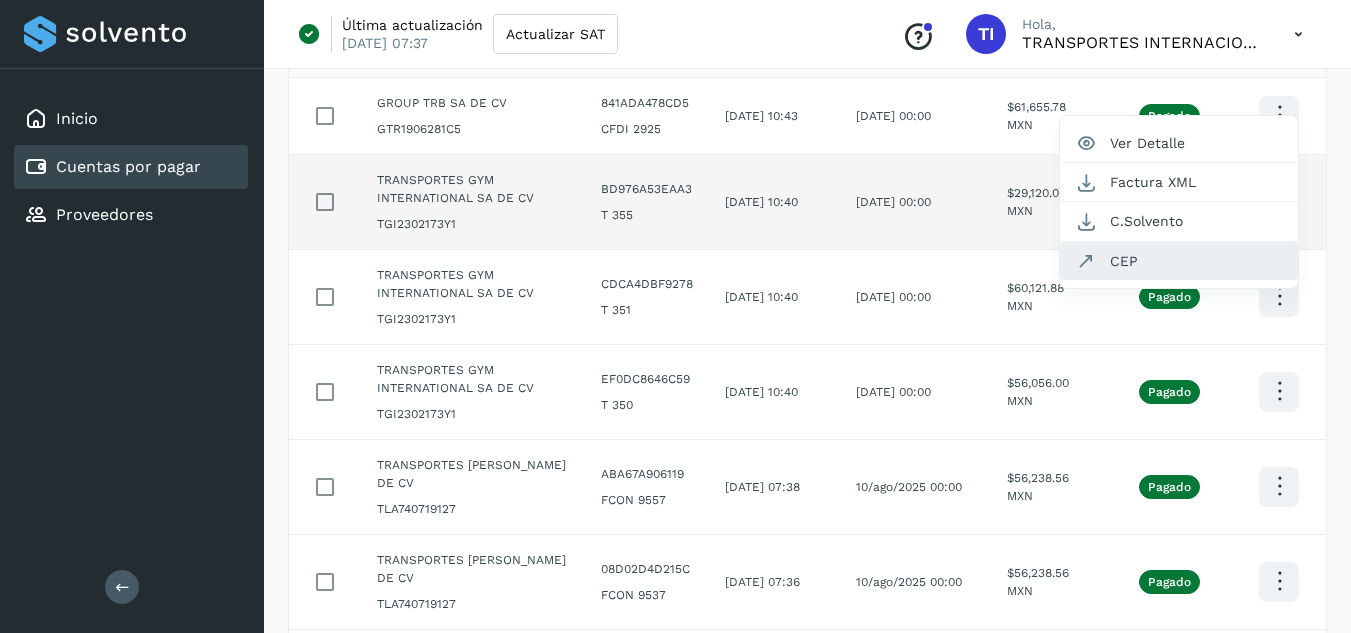 click on "CEP" 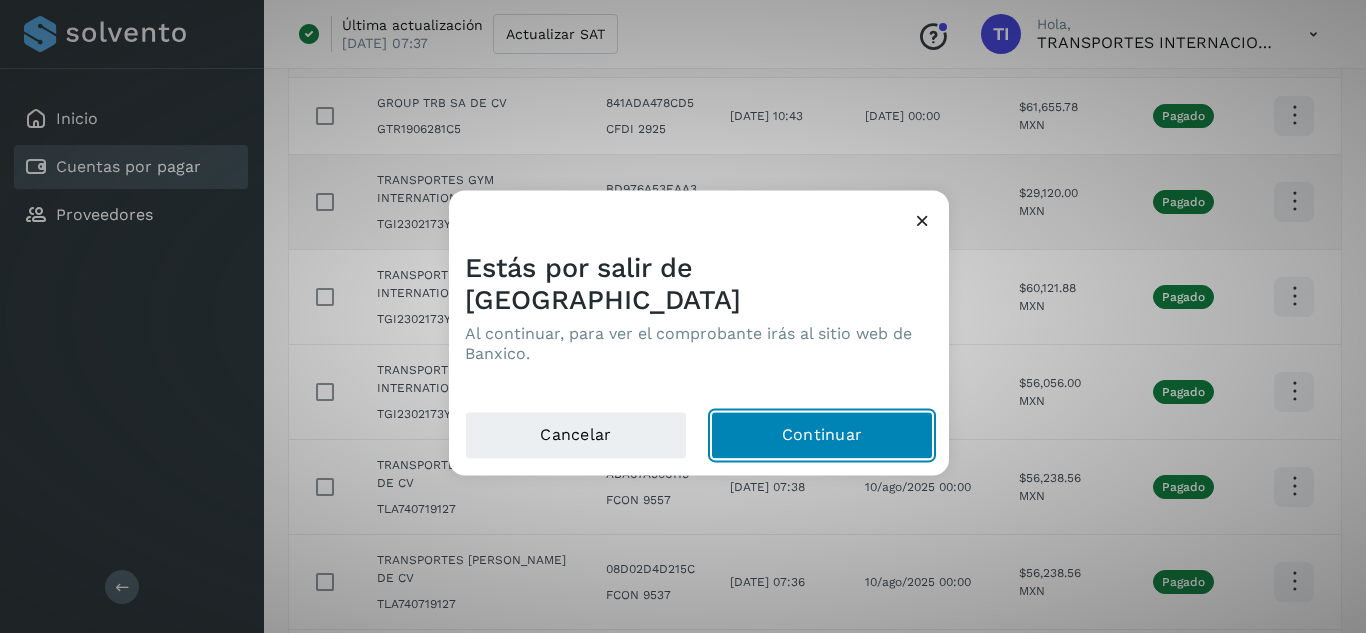 click on "Continuar" 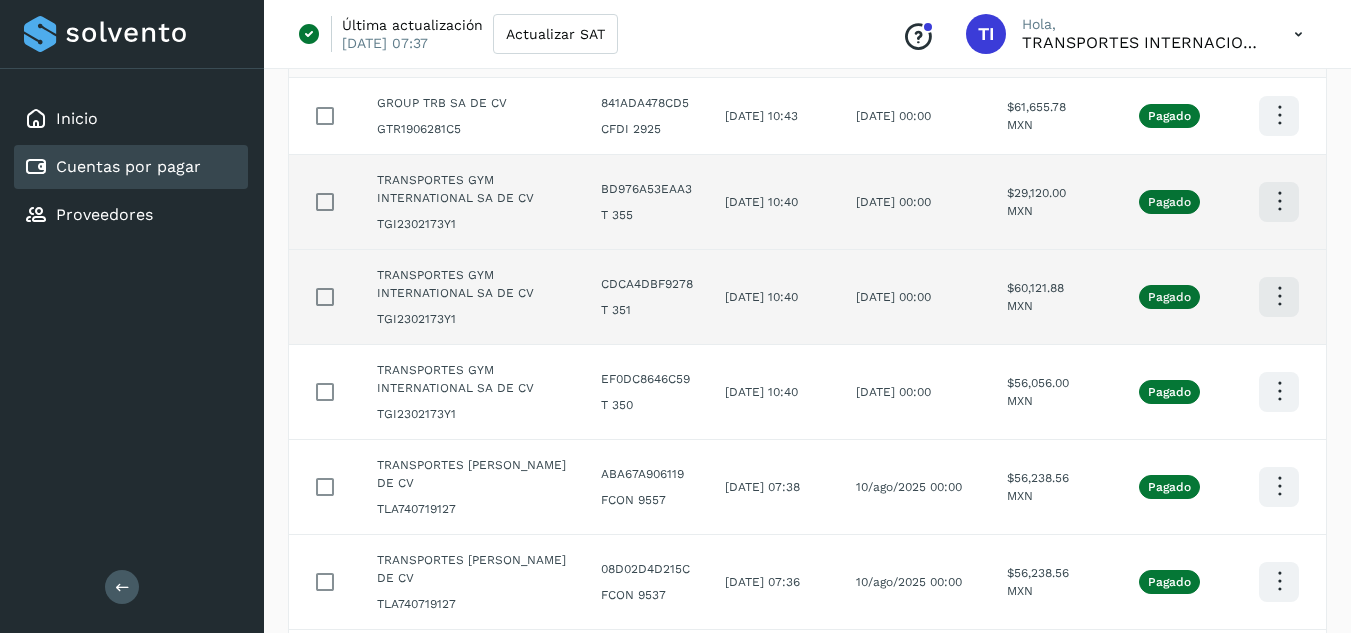 click at bounding box center [1279, 115] 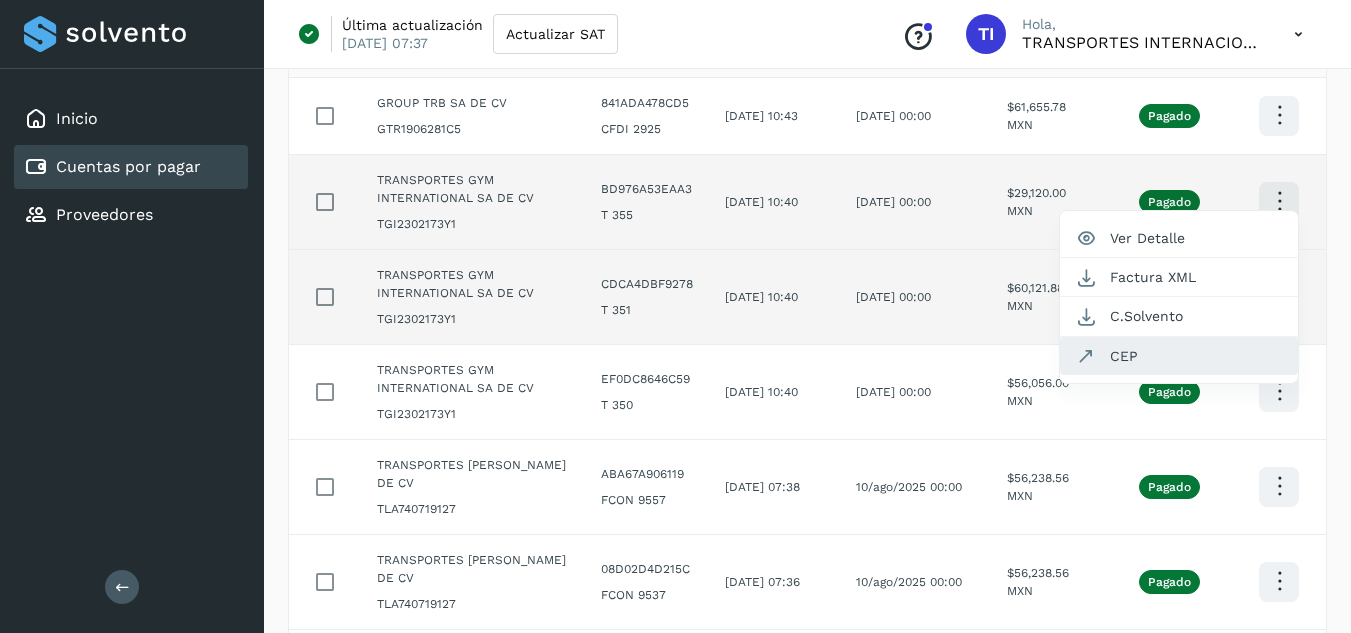 click on "CEP" 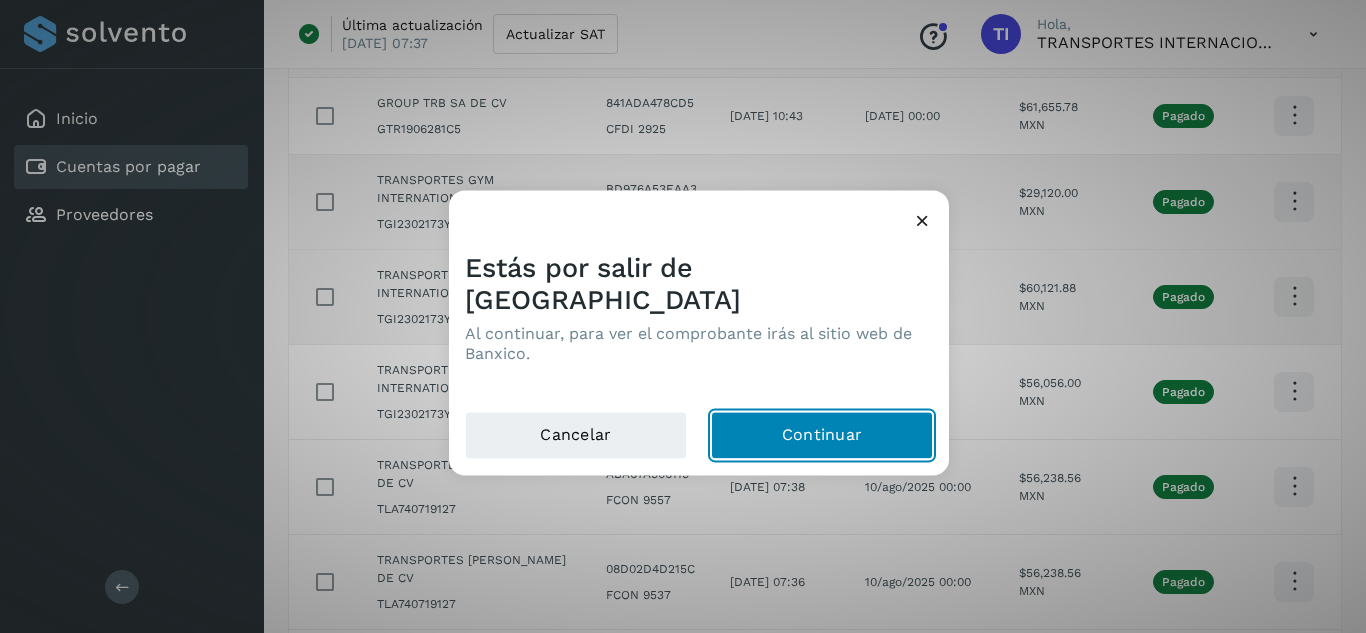 click on "Continuar" 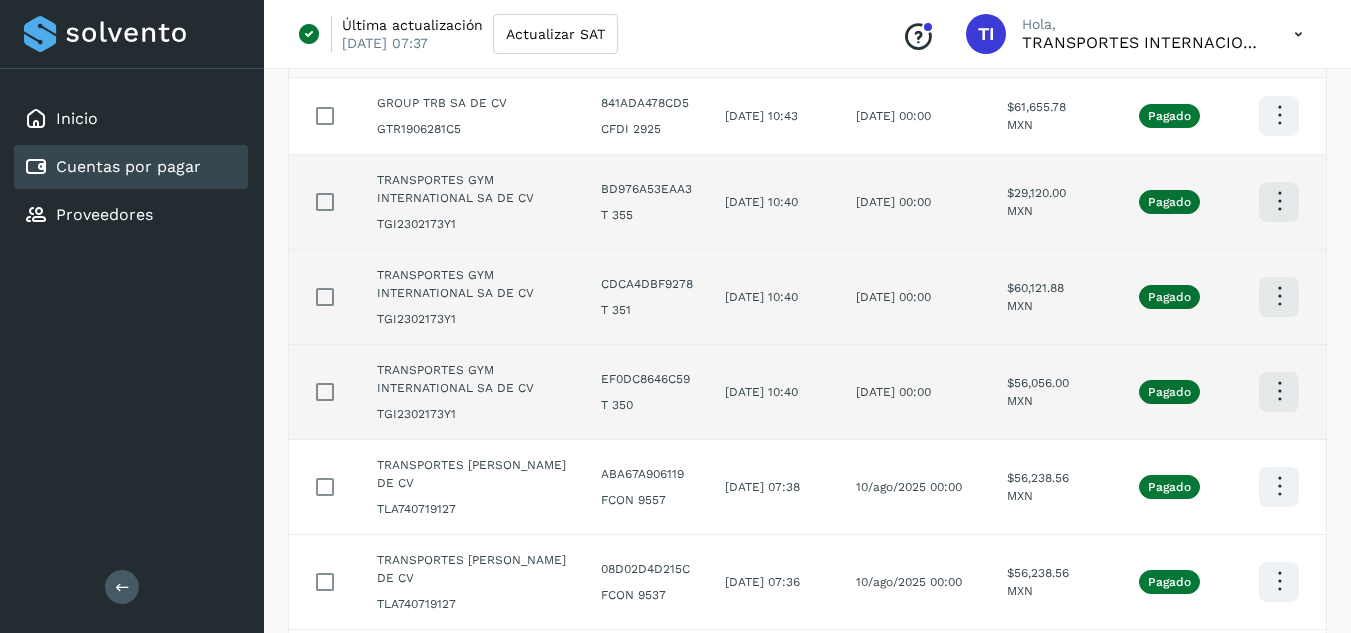 click at bounding box center [1279, 115] 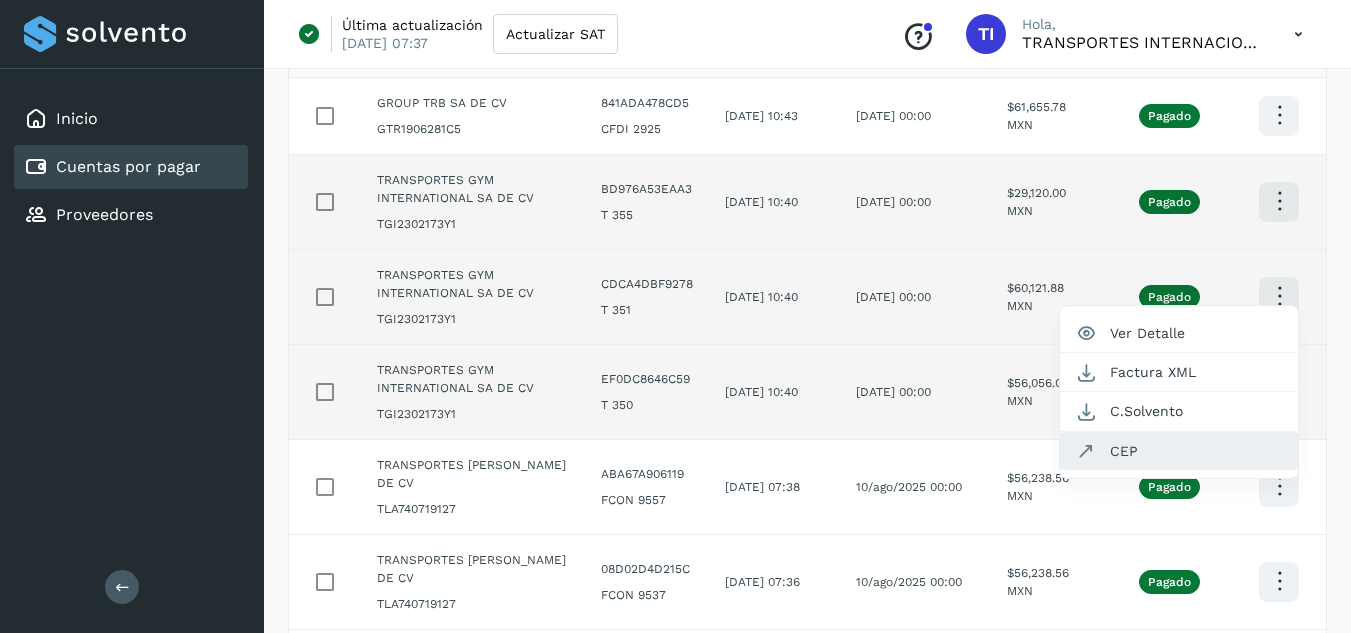 click on "CEP" 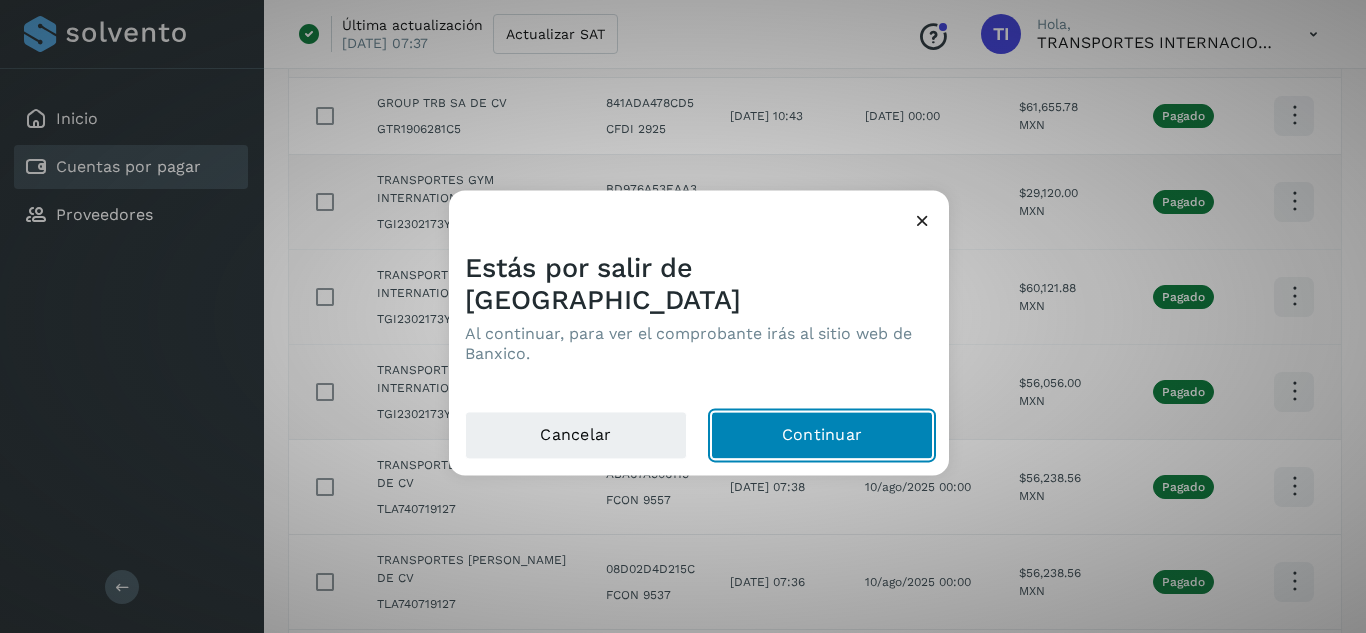 click on "Continuar" 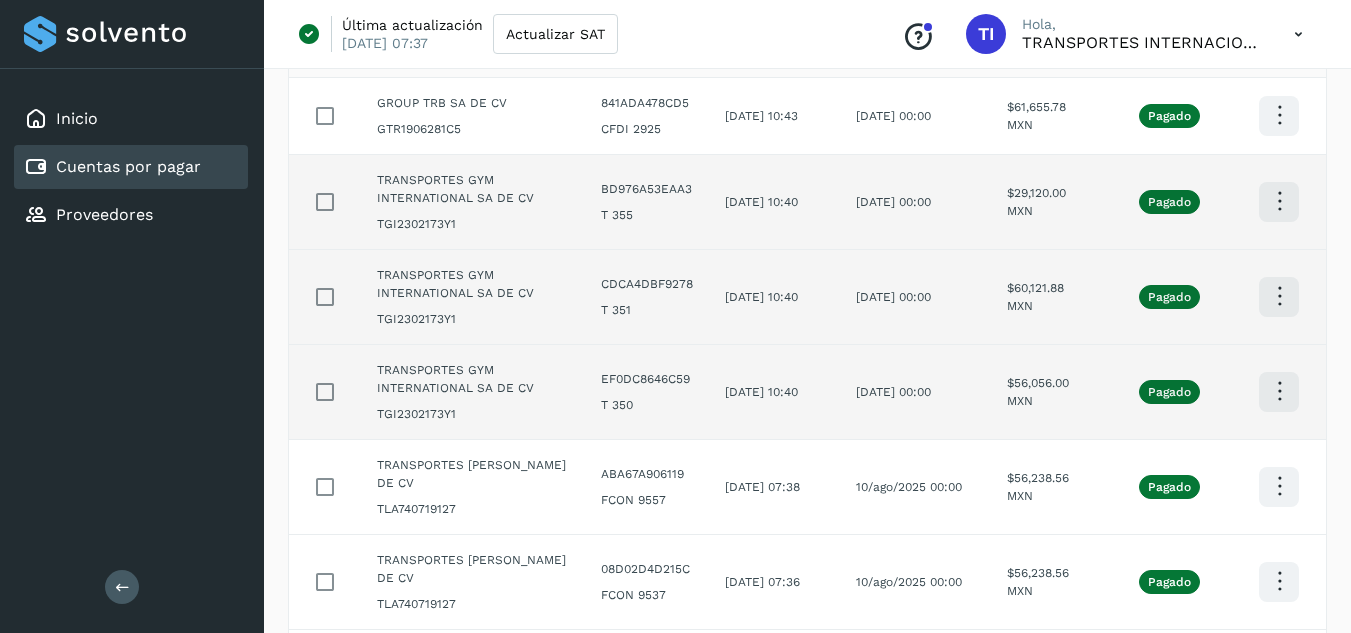 click at bounding box center (1279, 115) 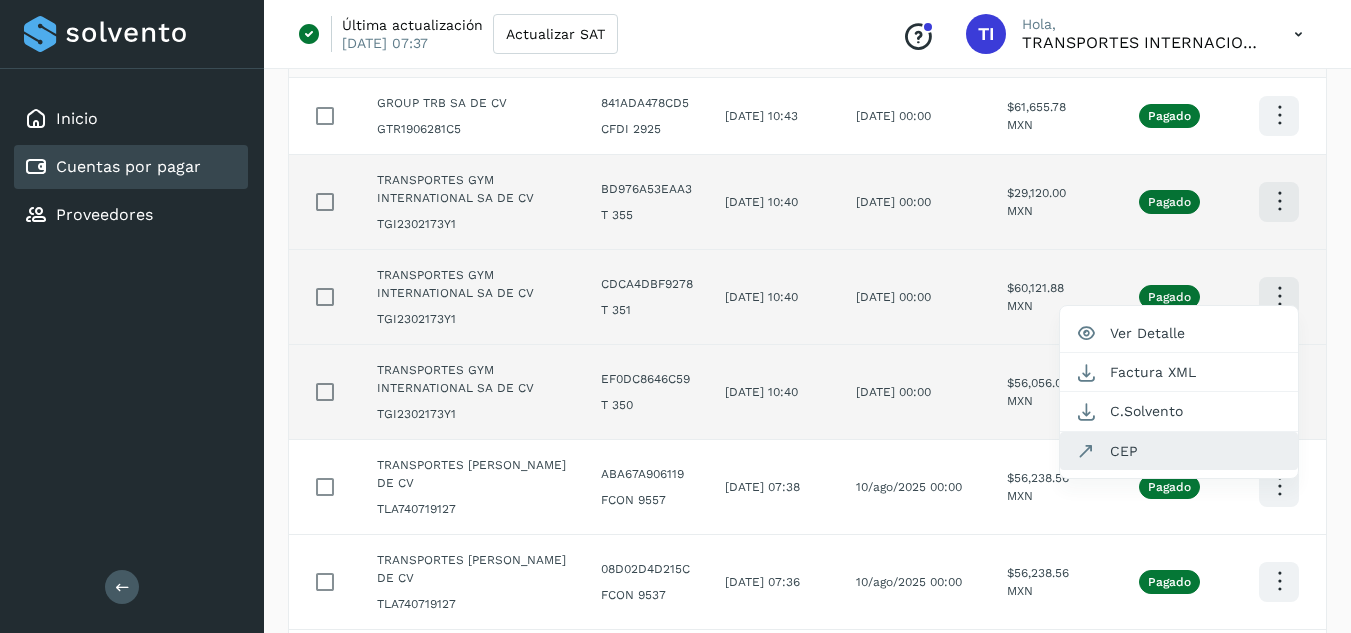click on "CEP" 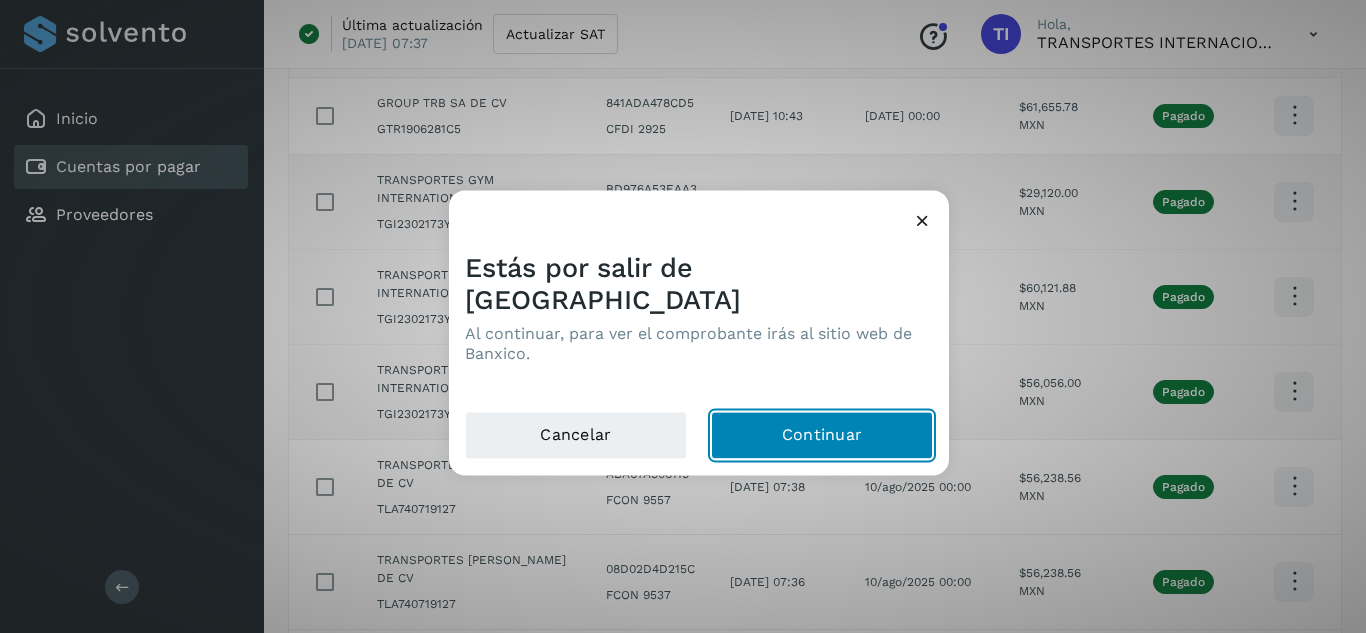 click on "Continuar" 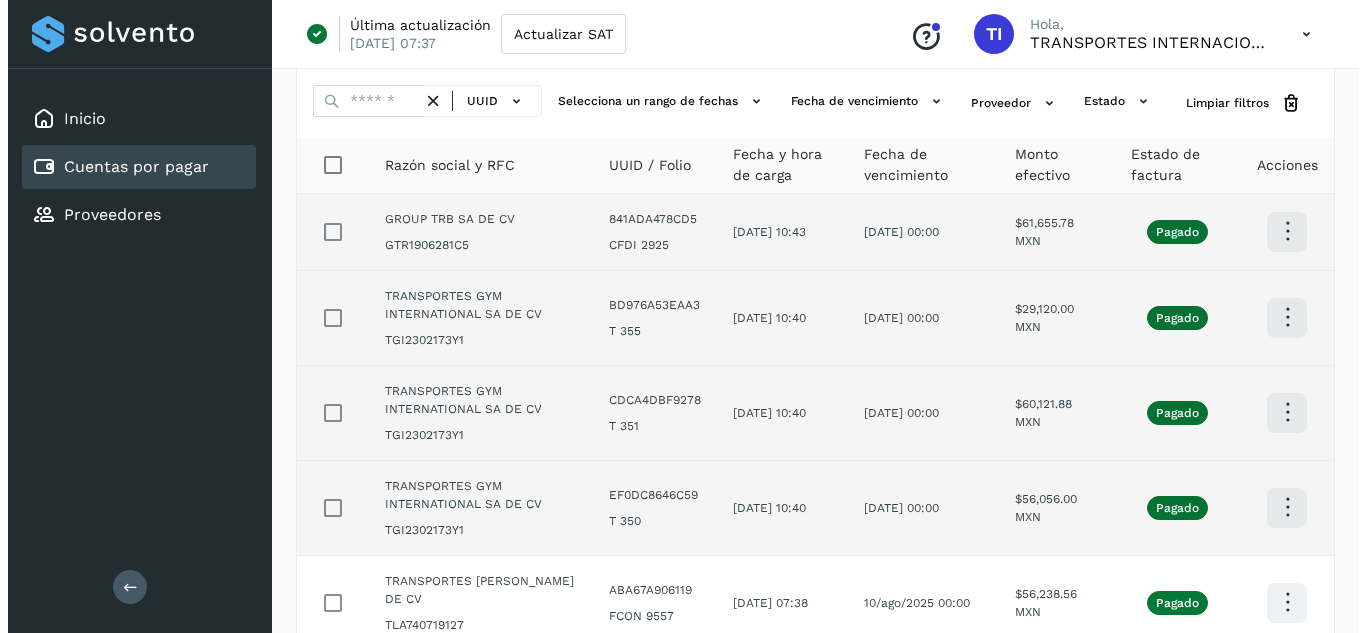 scroll, scrollTop: 0, scrollLeft: 0, axis: both 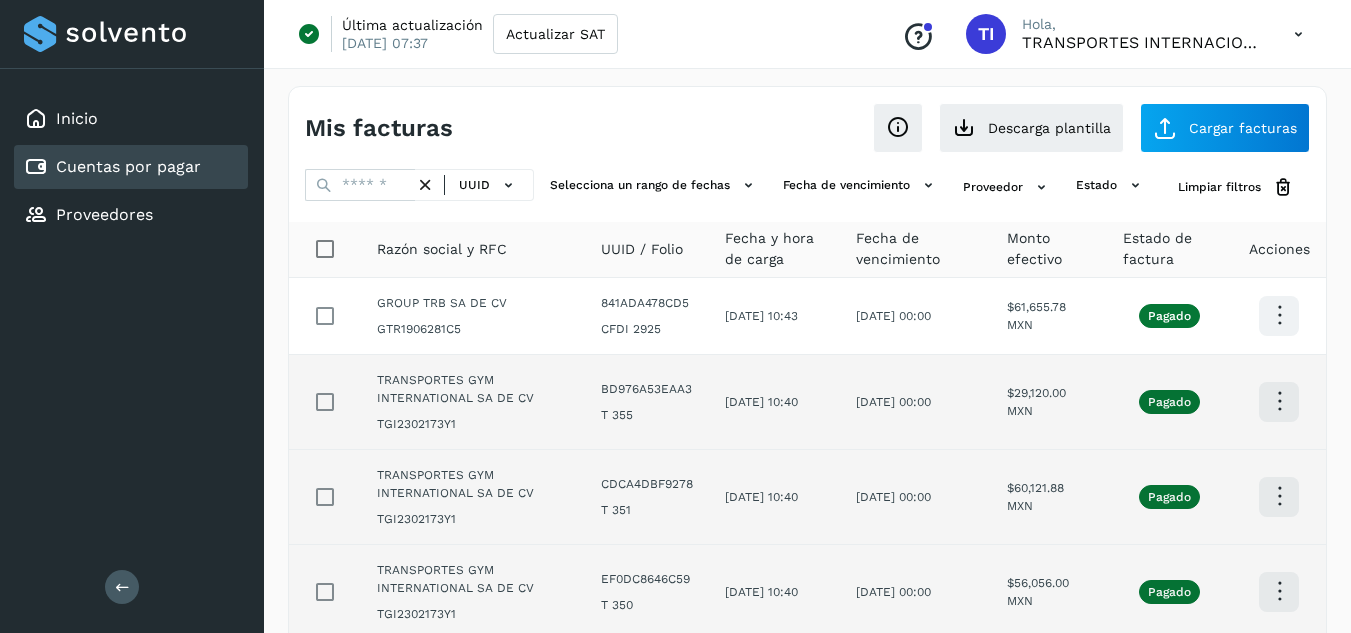 click at bounding box center (1298, 34) 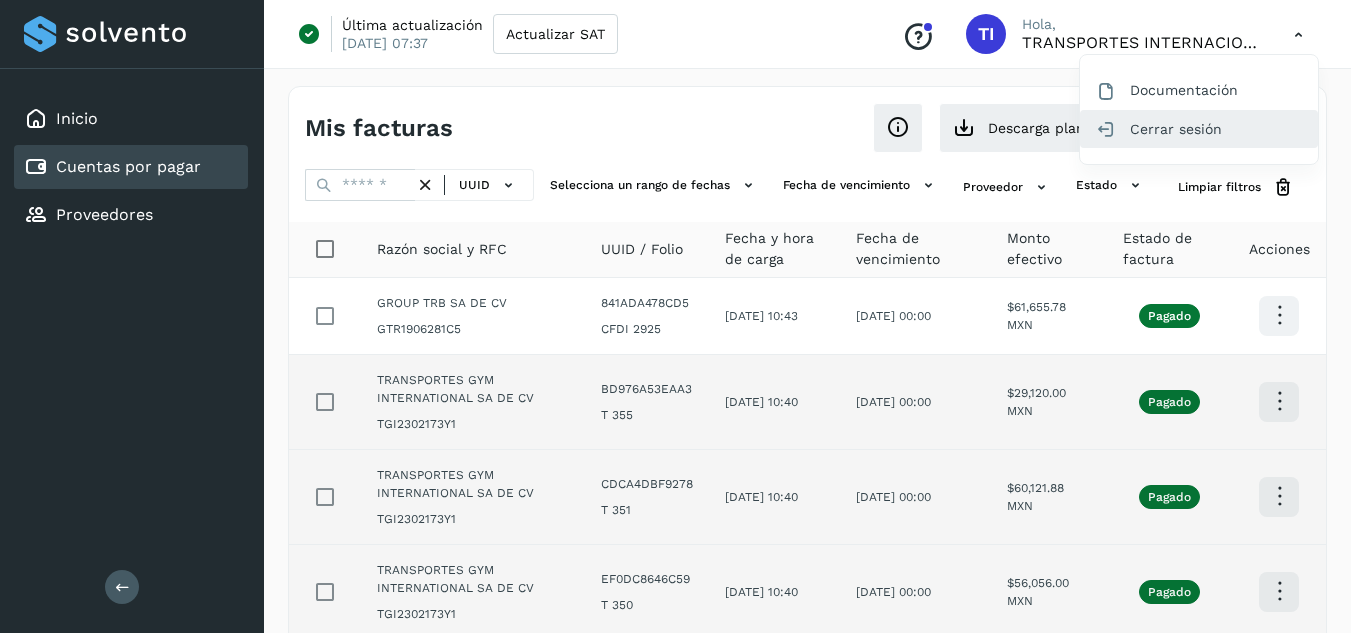 click on "Cerrar sesión" 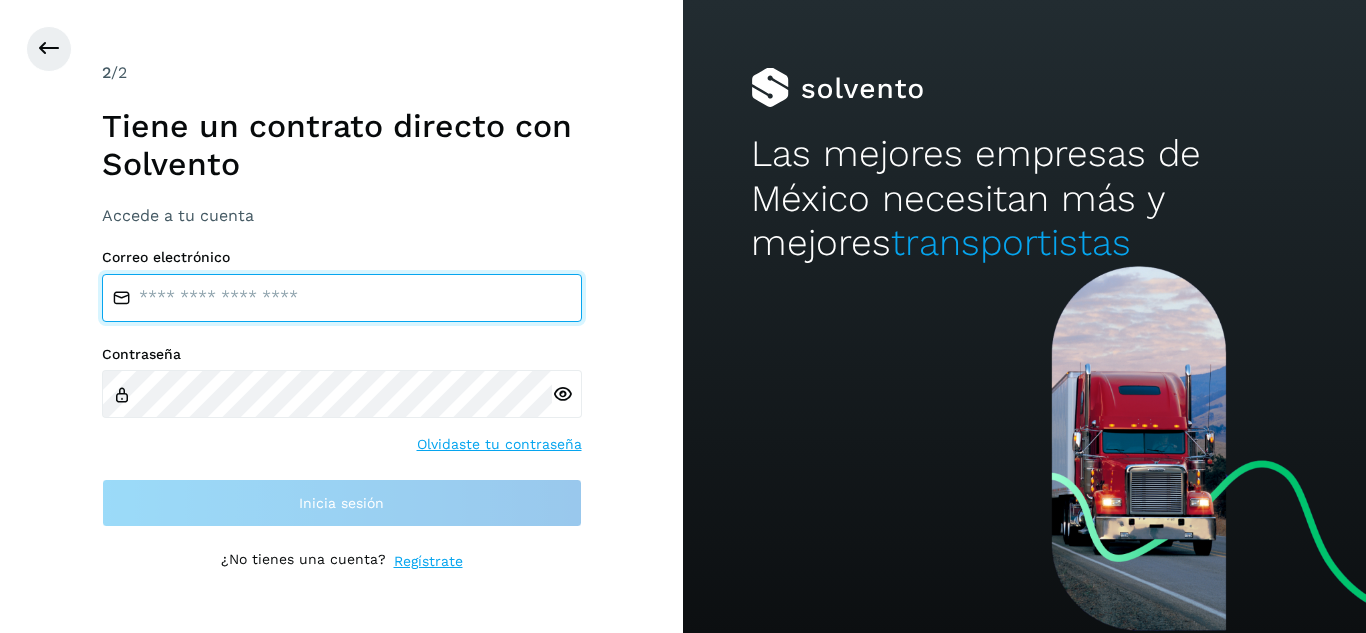 type on "**********" 